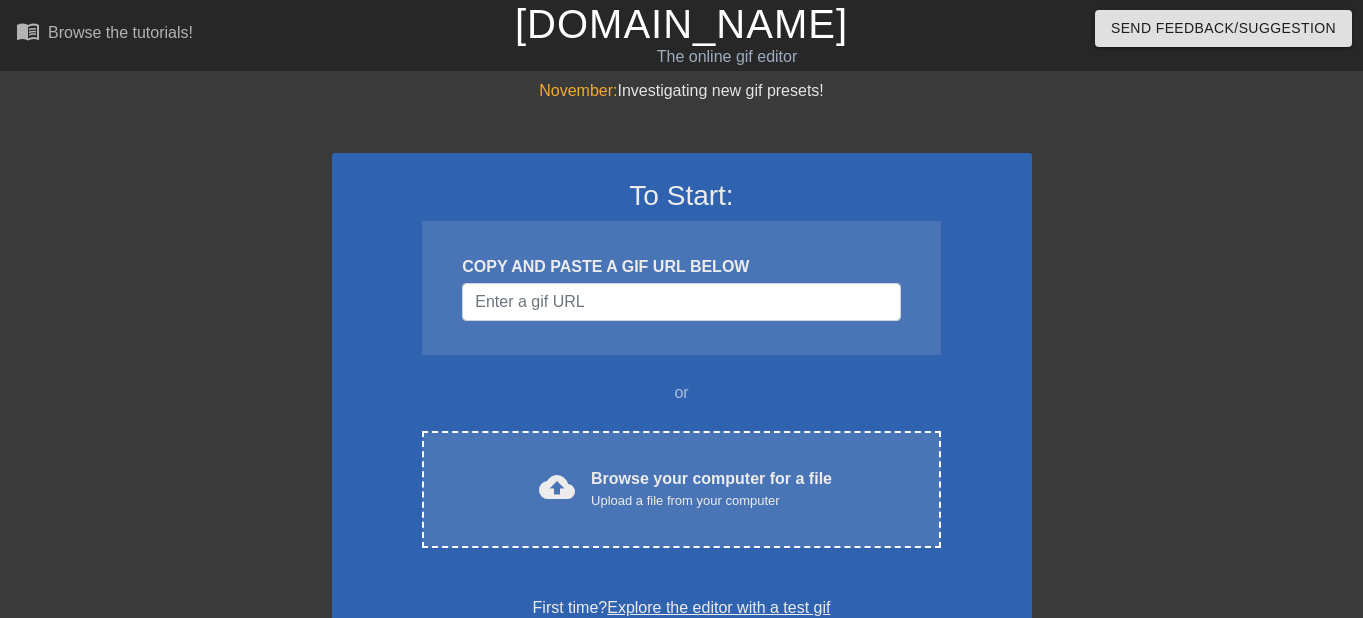 scroll, scrollTop: 0, scrollLeft: 0, axis: both 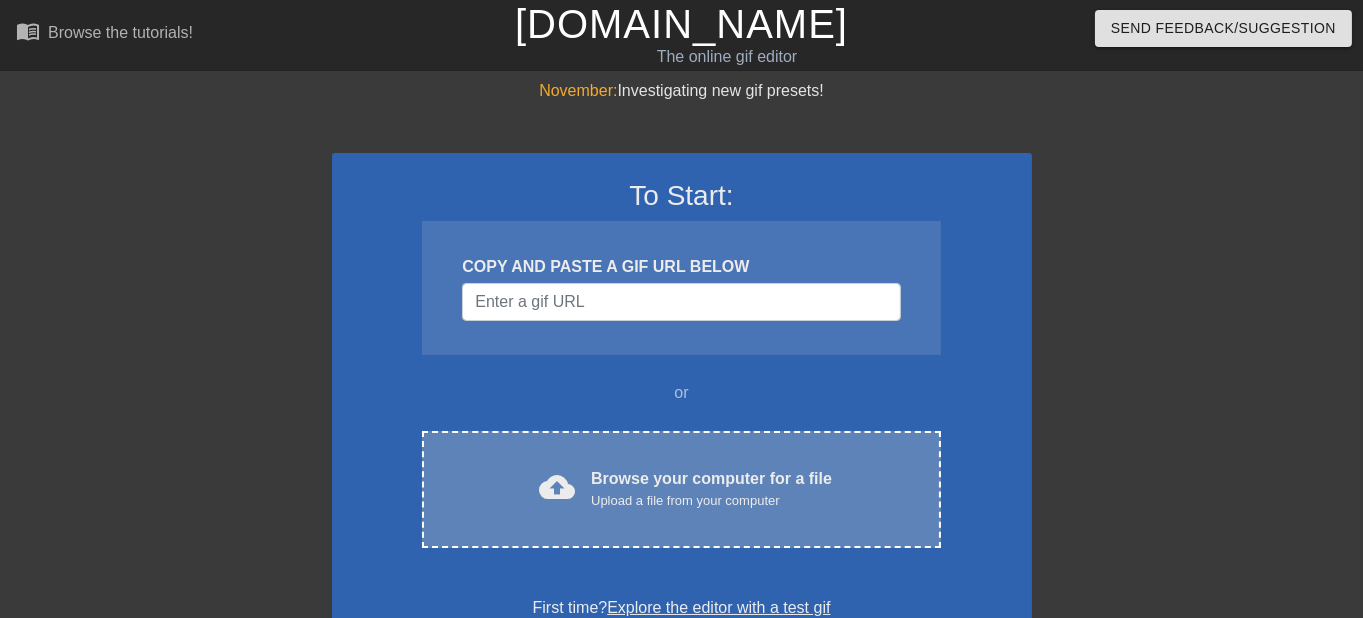 click on "Browse your computer for a file Upload a file from your computer" at bounding box center (711, 489) 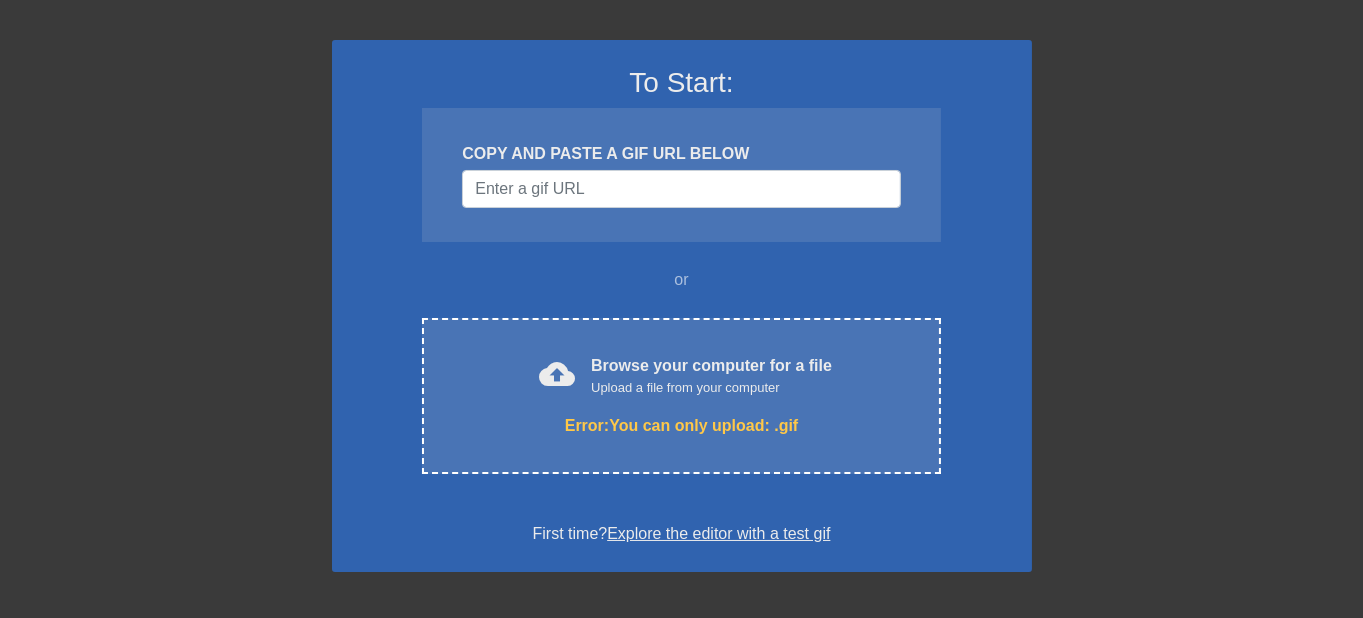 scroll, scrollTop: 107, scrollLeft: 0, axis: vertical 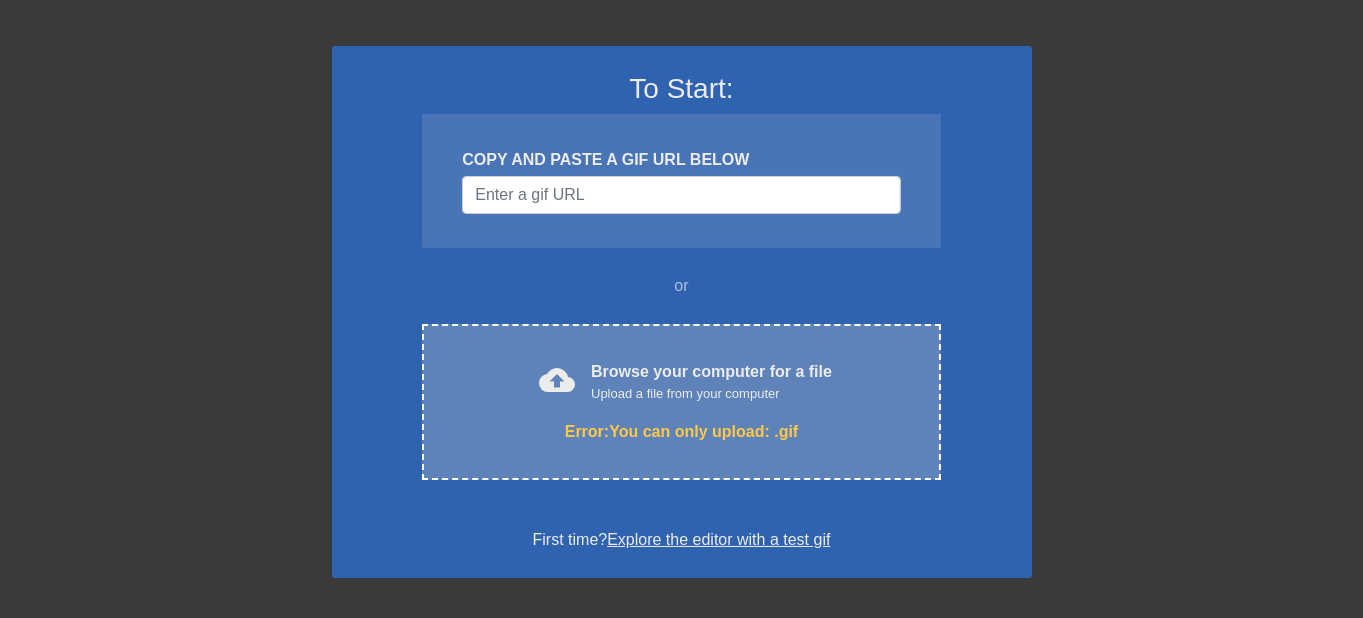 click on "Upload a file from your computer" at bounding box center (711, 394) 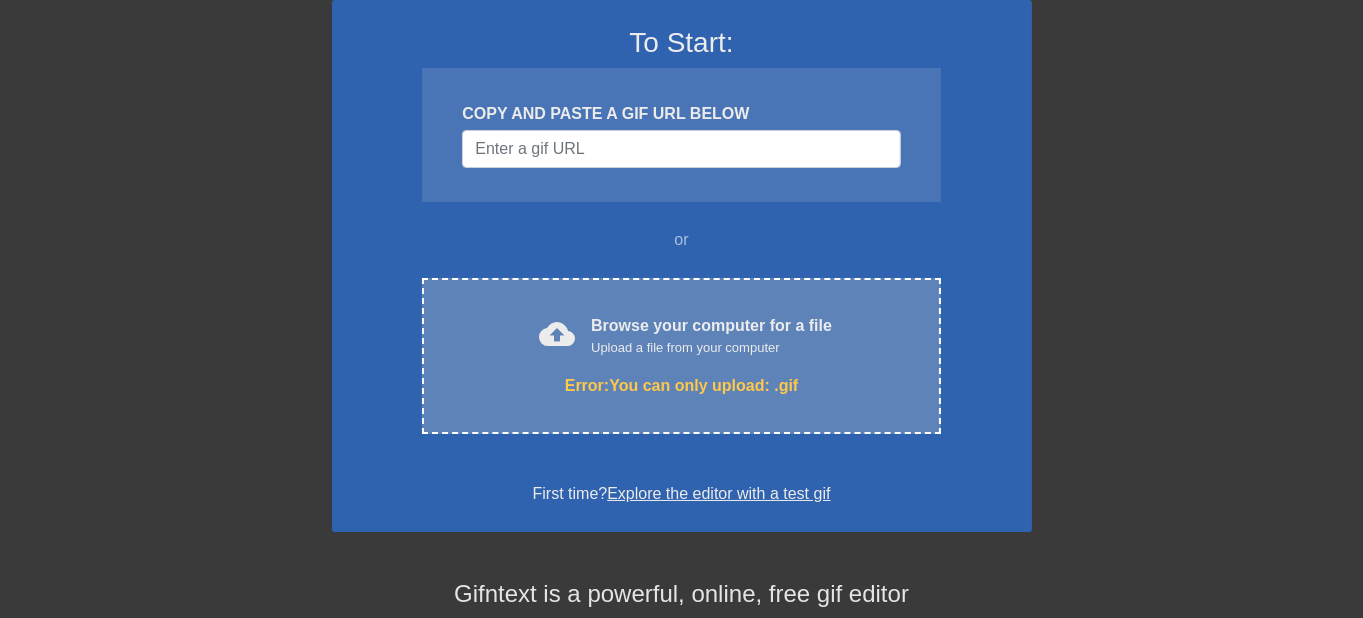scroll, scrollTop: 60, scrollLeft: 0, axis: vertical 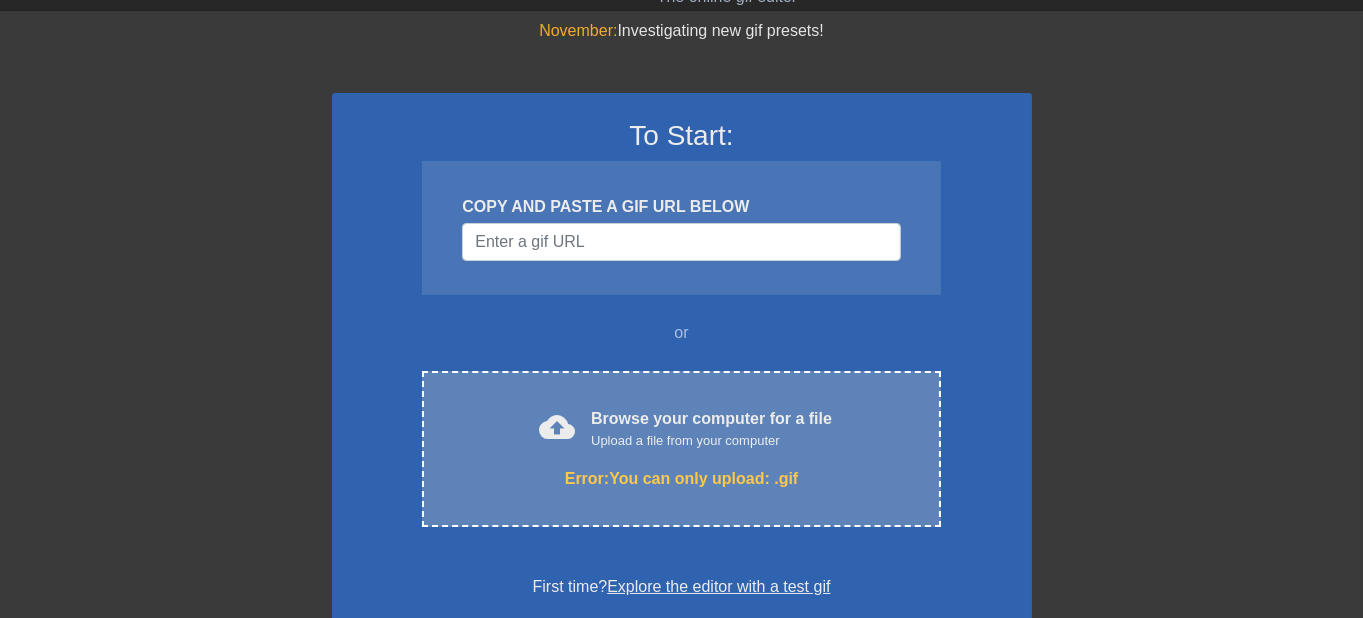 click on "Browse your computer for a file Upload a file from your computer" at bounding box center (711, 429) 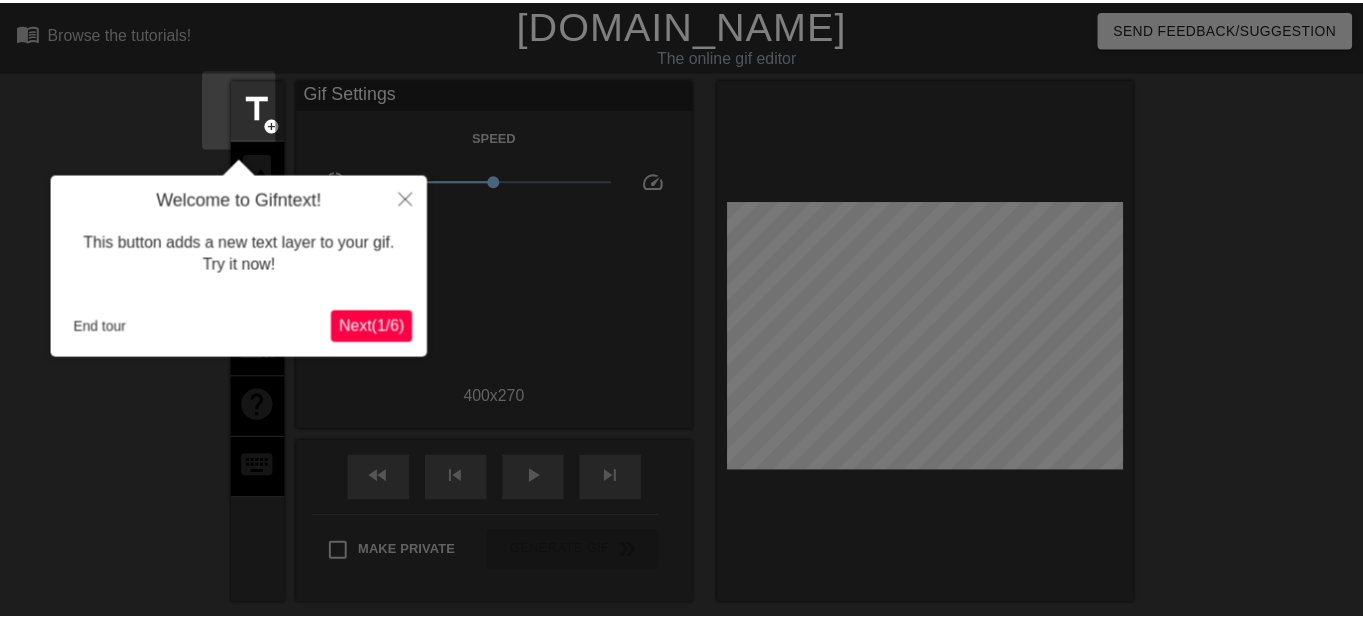 scroll, scrollTop: 48, scrollLeft: 0, axis: vertical 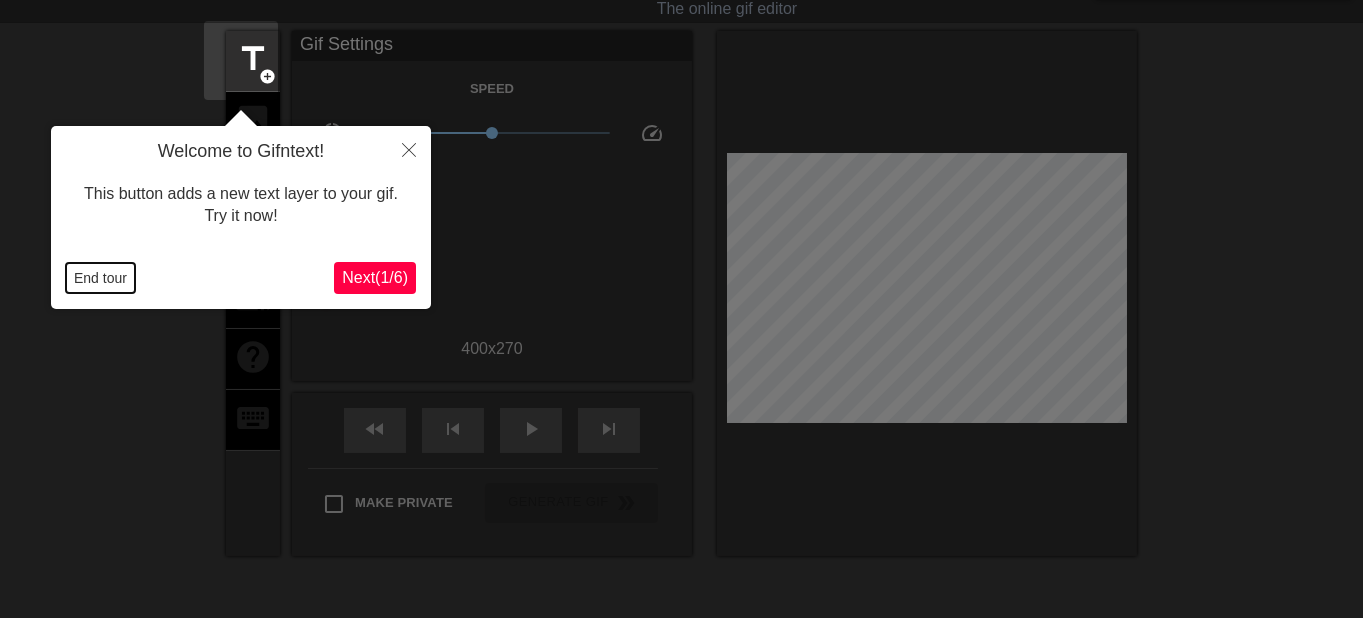 click on "End tour" at bounding box center [100, 278] 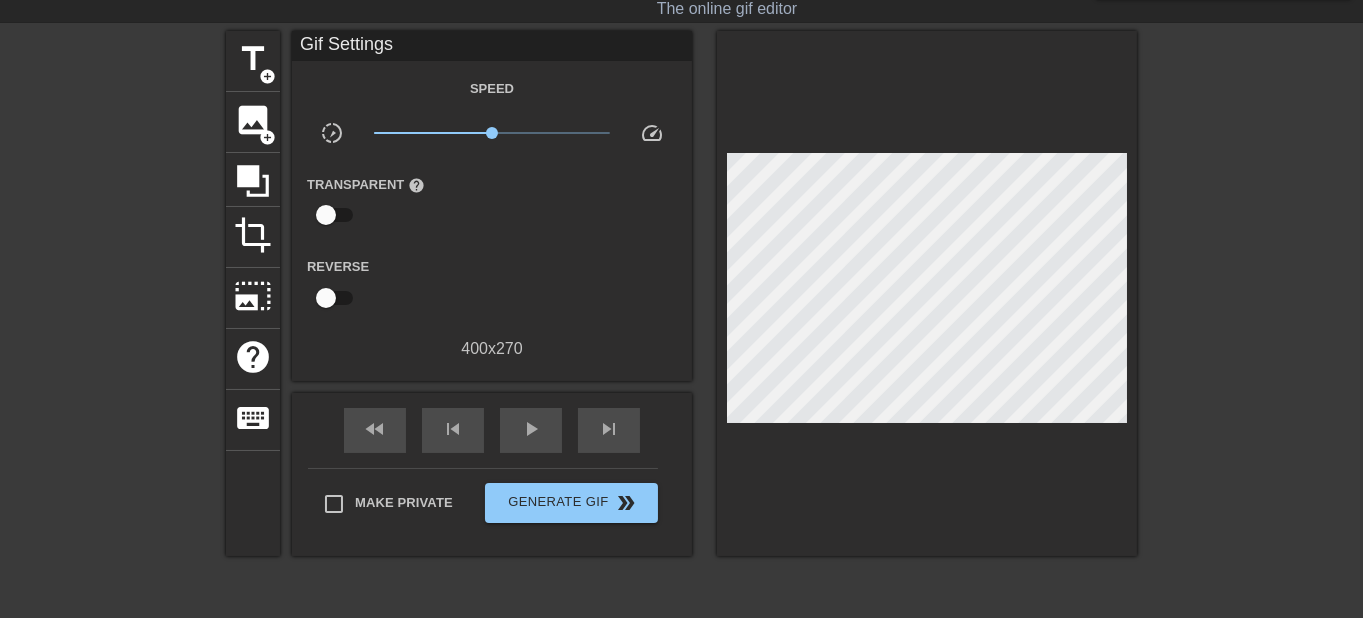 scroll, scrollTop: 0, scrollLeft: 0, axis: both 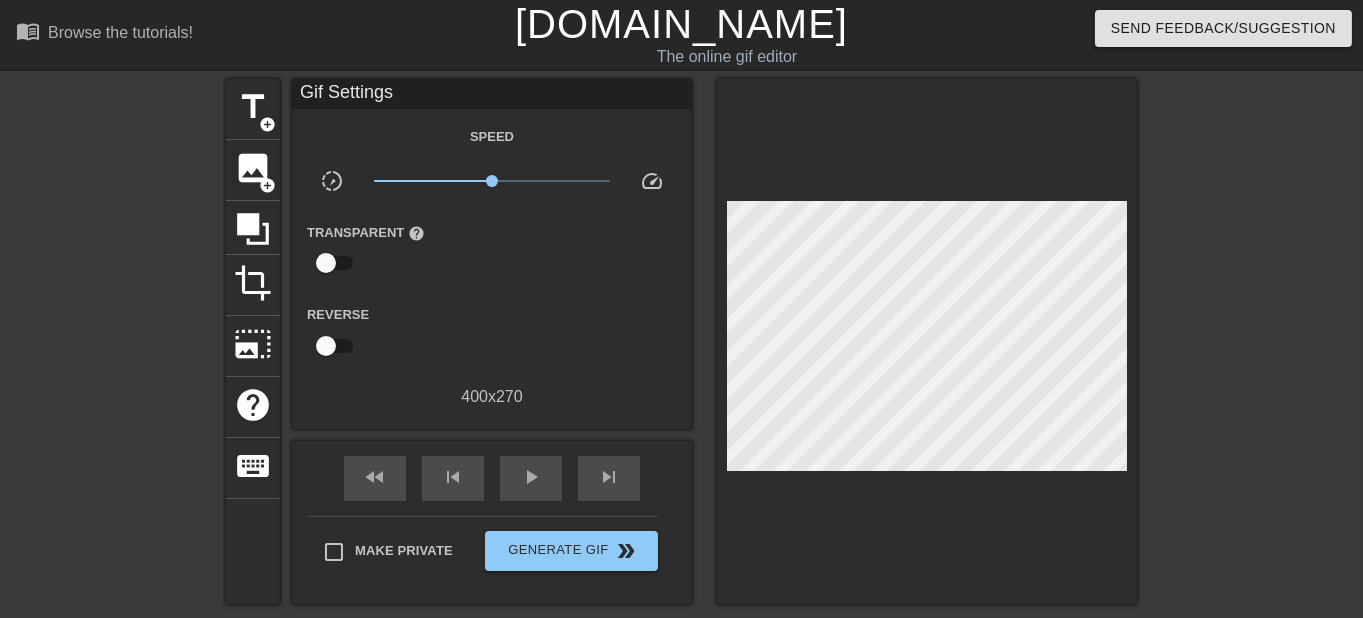 click on "[DOMAIN_NAME]" at bounding box center [681, 24] 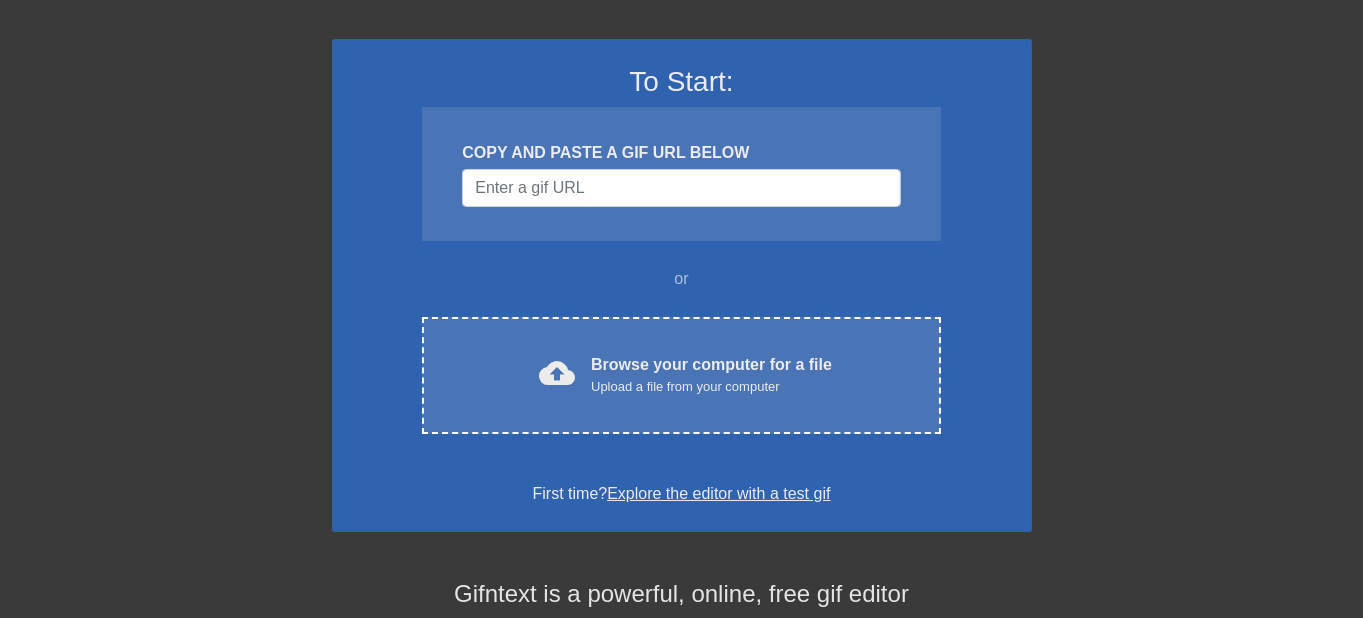 scroll, scrollTop: 215, scrollLeft: 0, axis: vertical 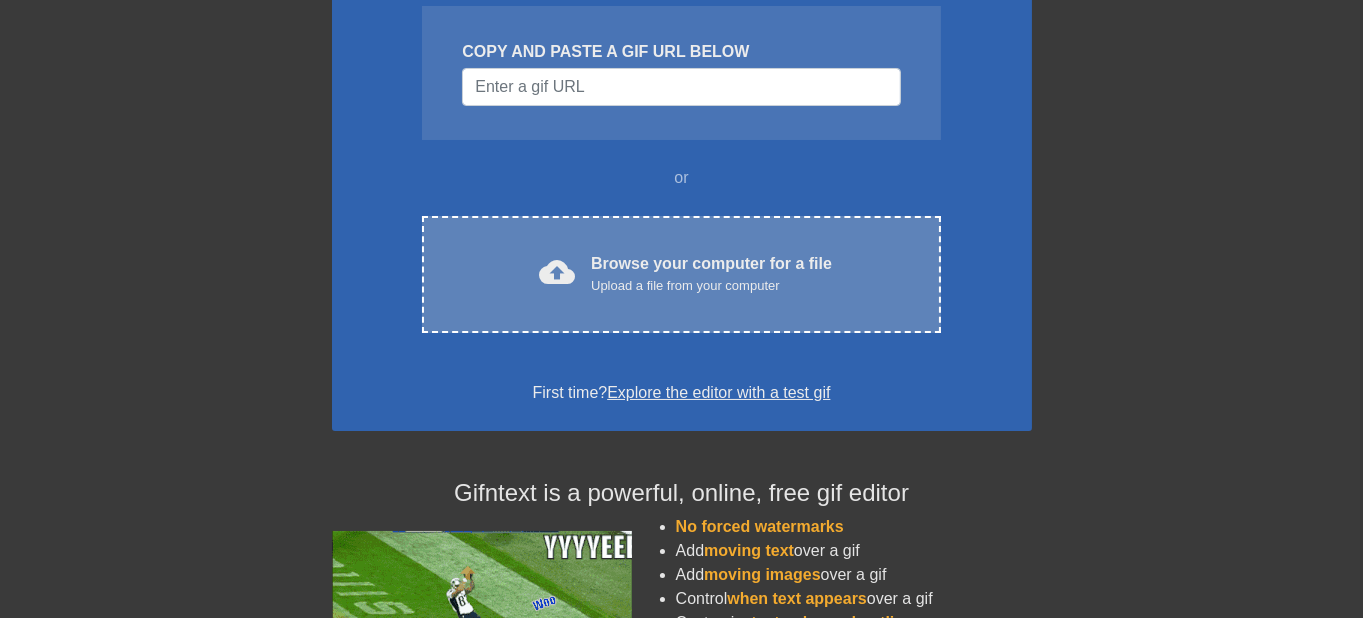 click on "Upload a file from your computer" at bounding box center [711, 286] 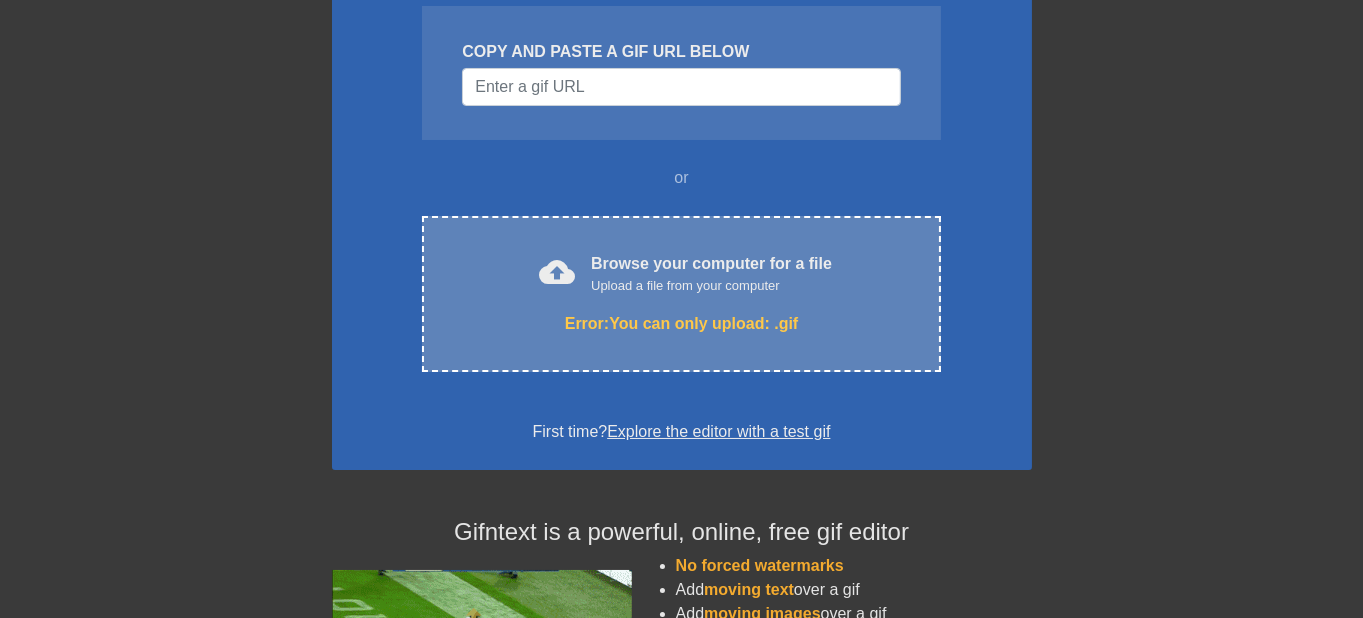 click on "Upload a file from your computer" at bounding box center [711, 286] 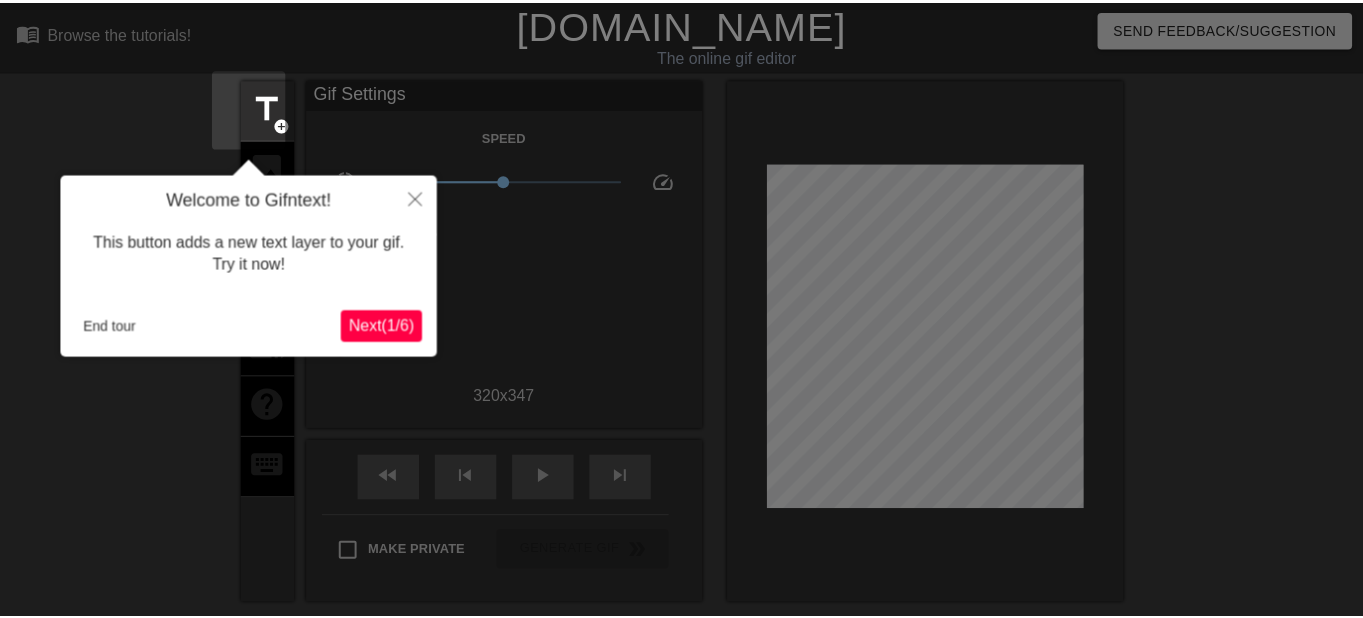 scroll, scrollTop: 48, scrollLeft: 0, axis: vertical 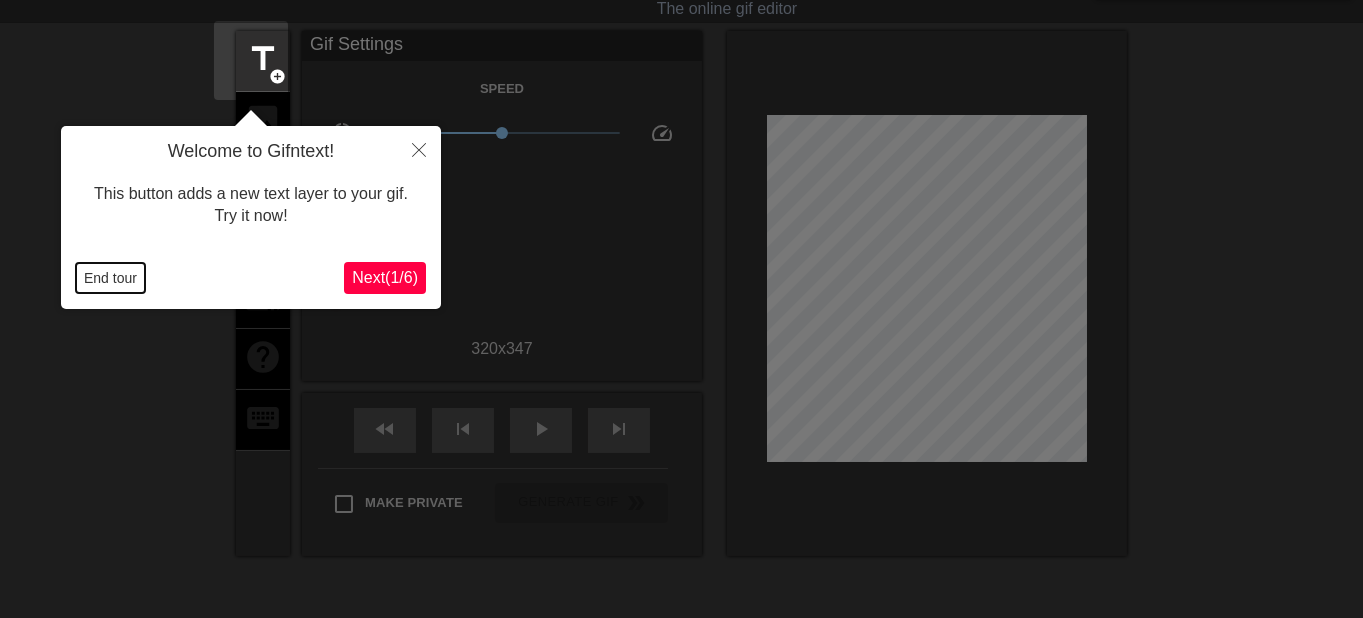 click on "End tour" at bounding box center (110, 278) 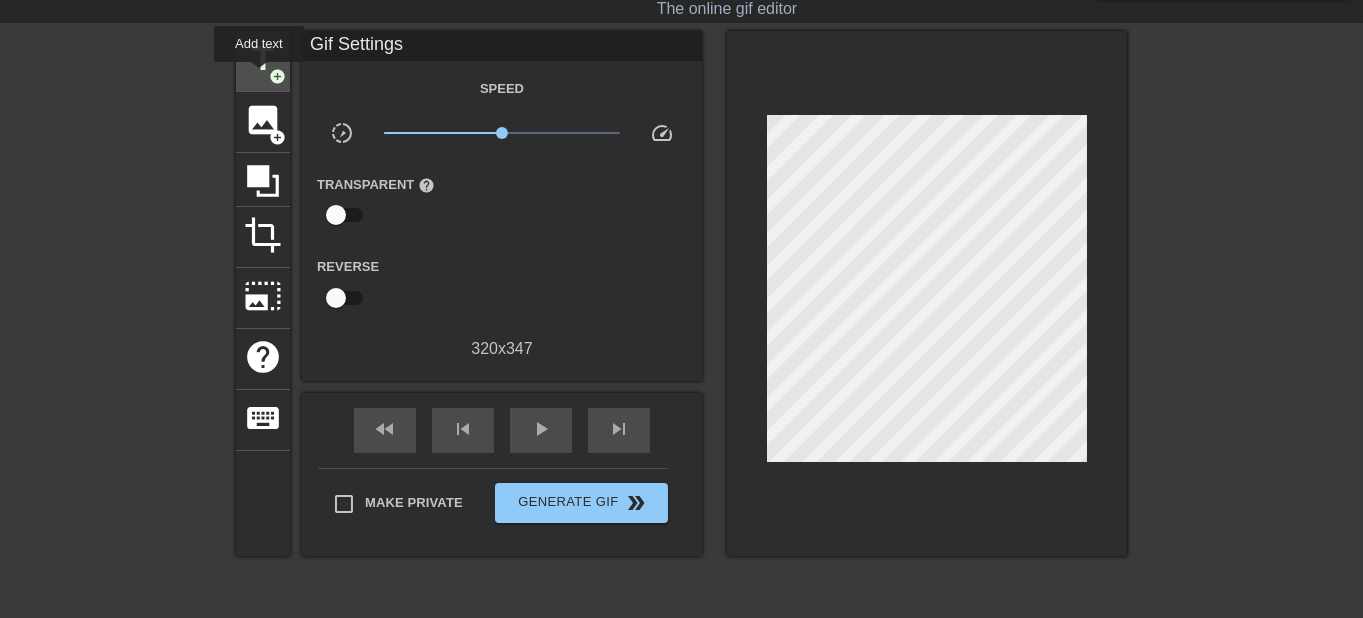 click on "add_circle" at bounding box center (277, 76) 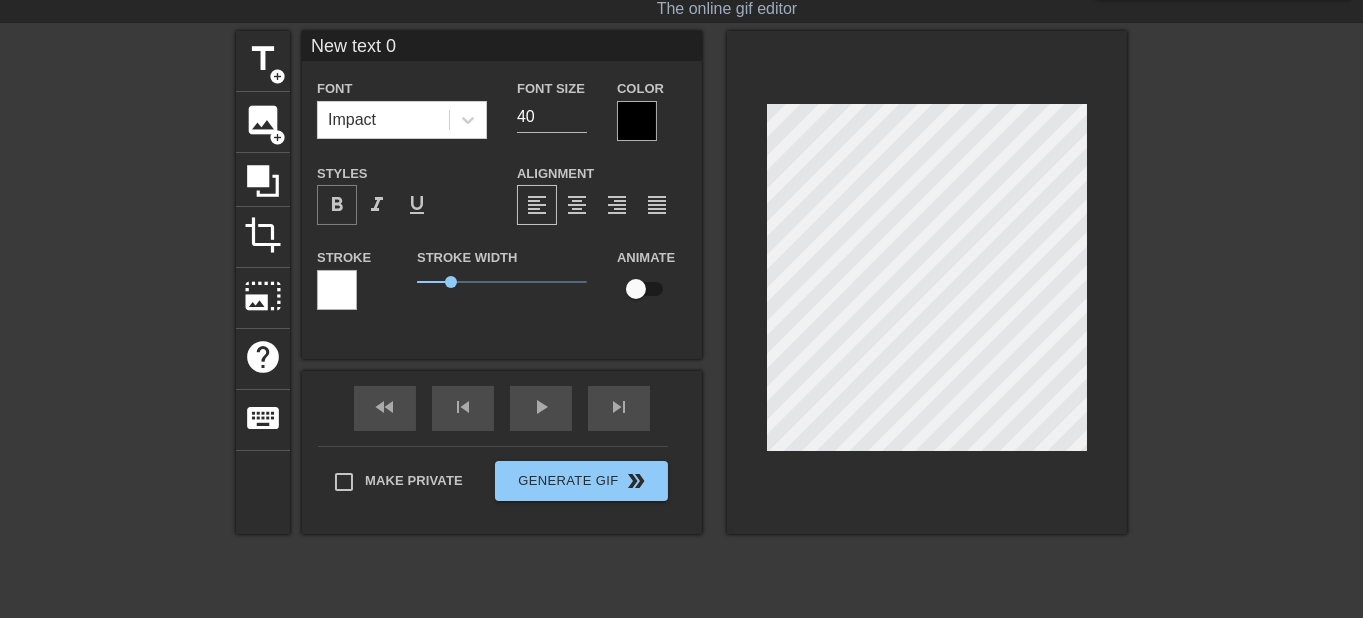 click on "format_bold" at bounding box center (337, 205) 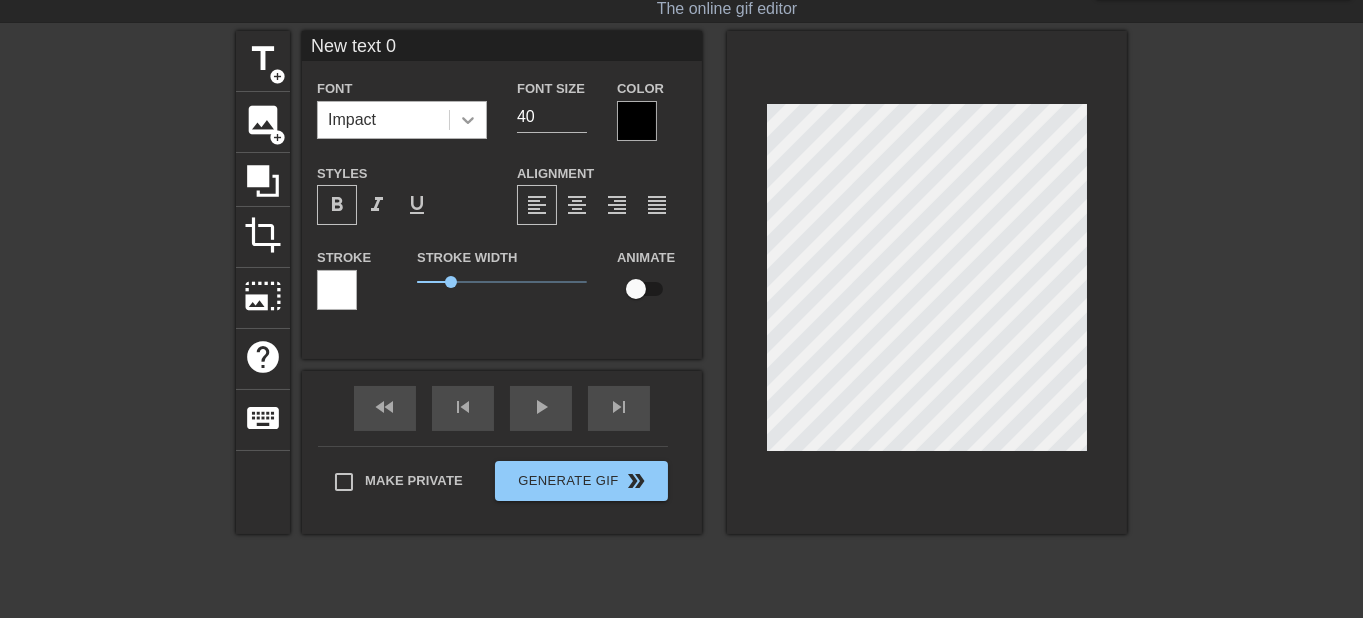 click 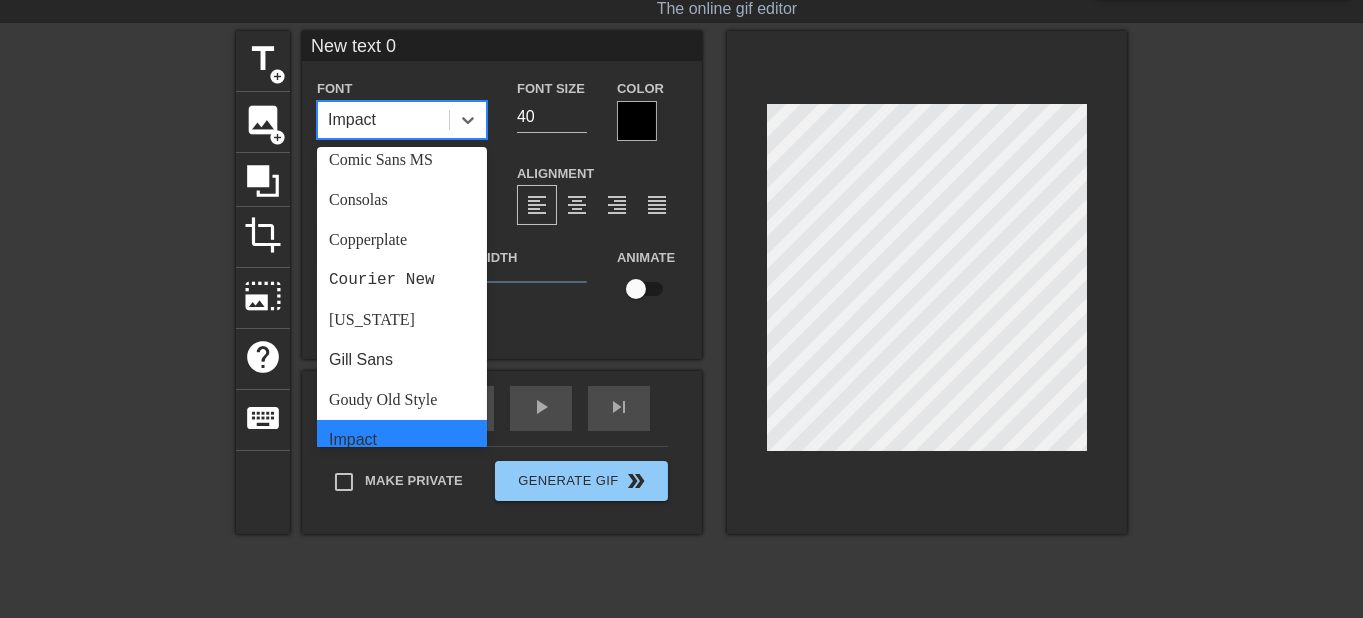 scroll, scrollTop: 258, scrollLeft: 0, axis: vertical 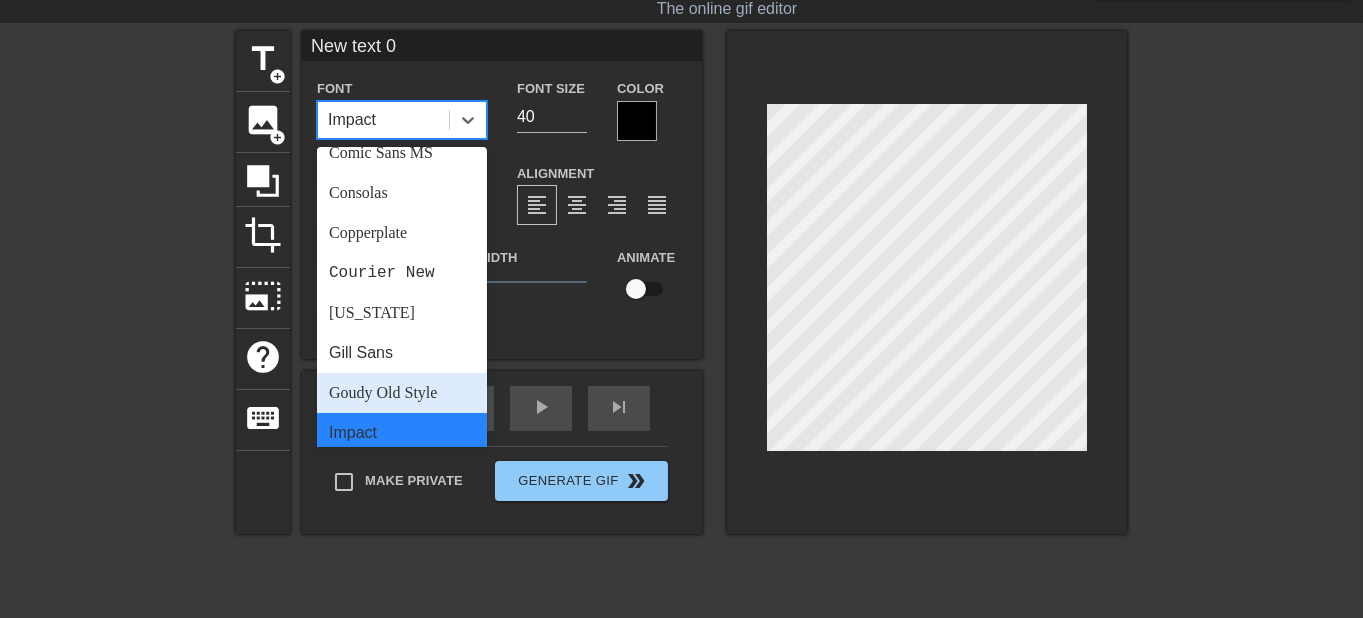 click on "Goudy Old Style" at bounding box center (402, 393) 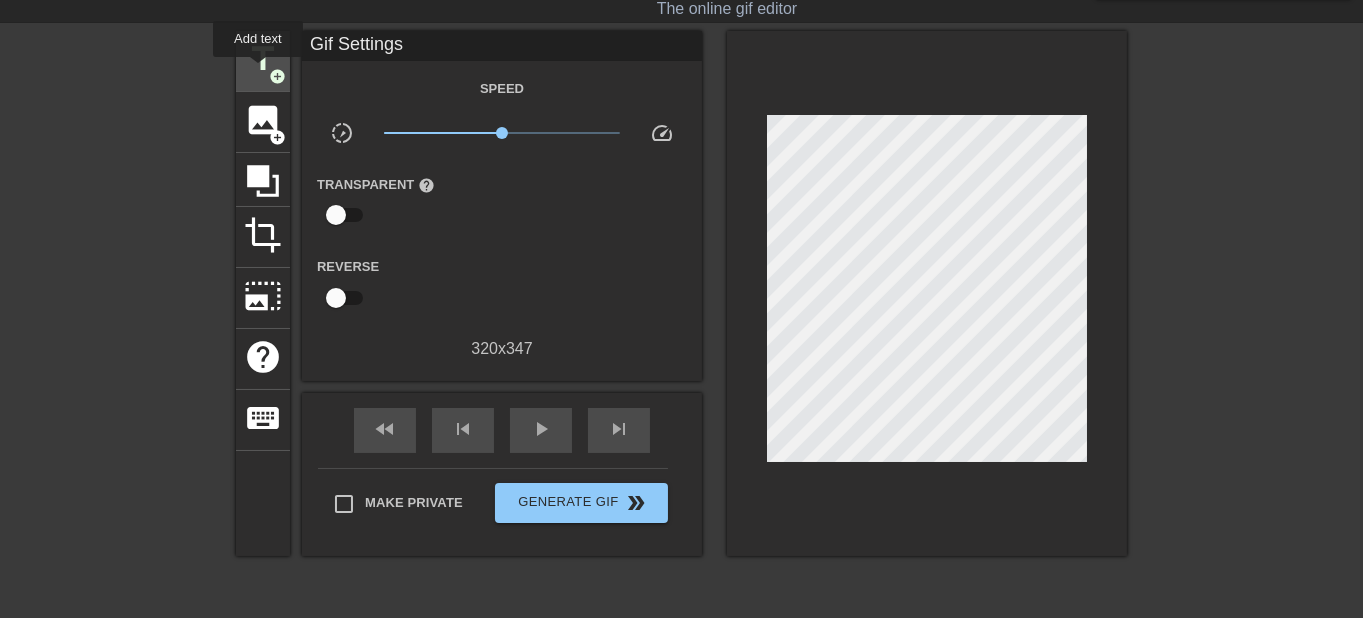 click on "add_circle" at bounding box center [277, 76] 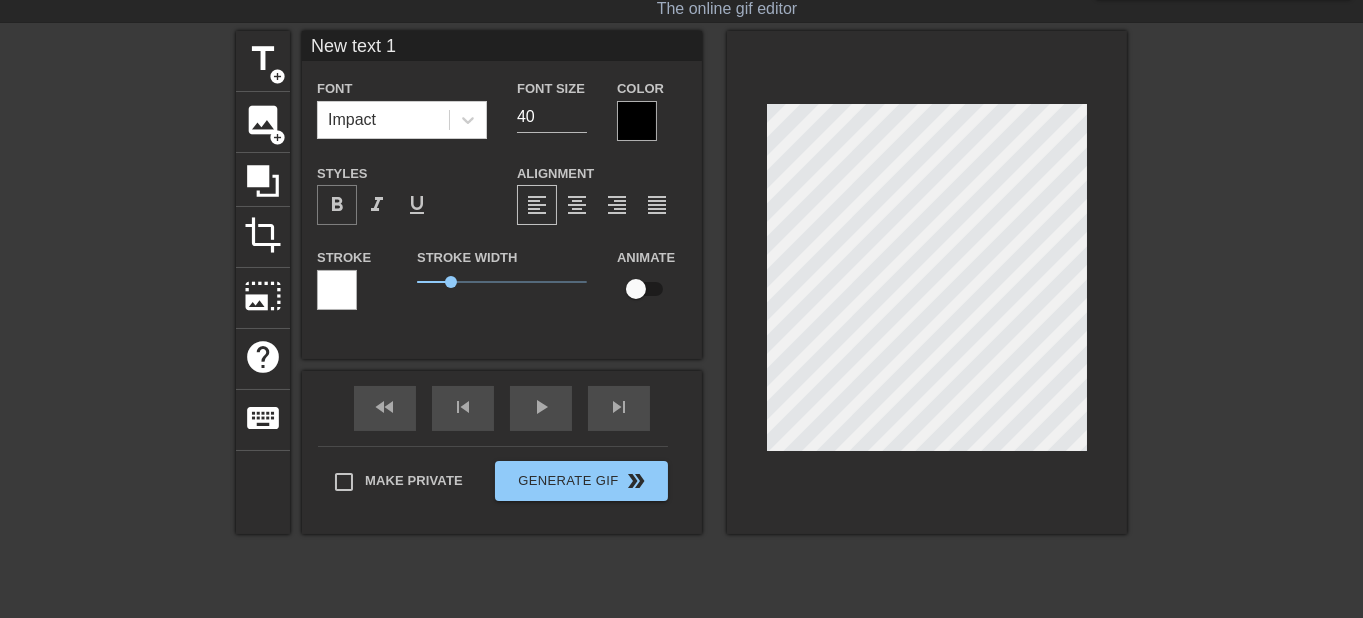 click on "format_bold" at bounding box center [337, 205] 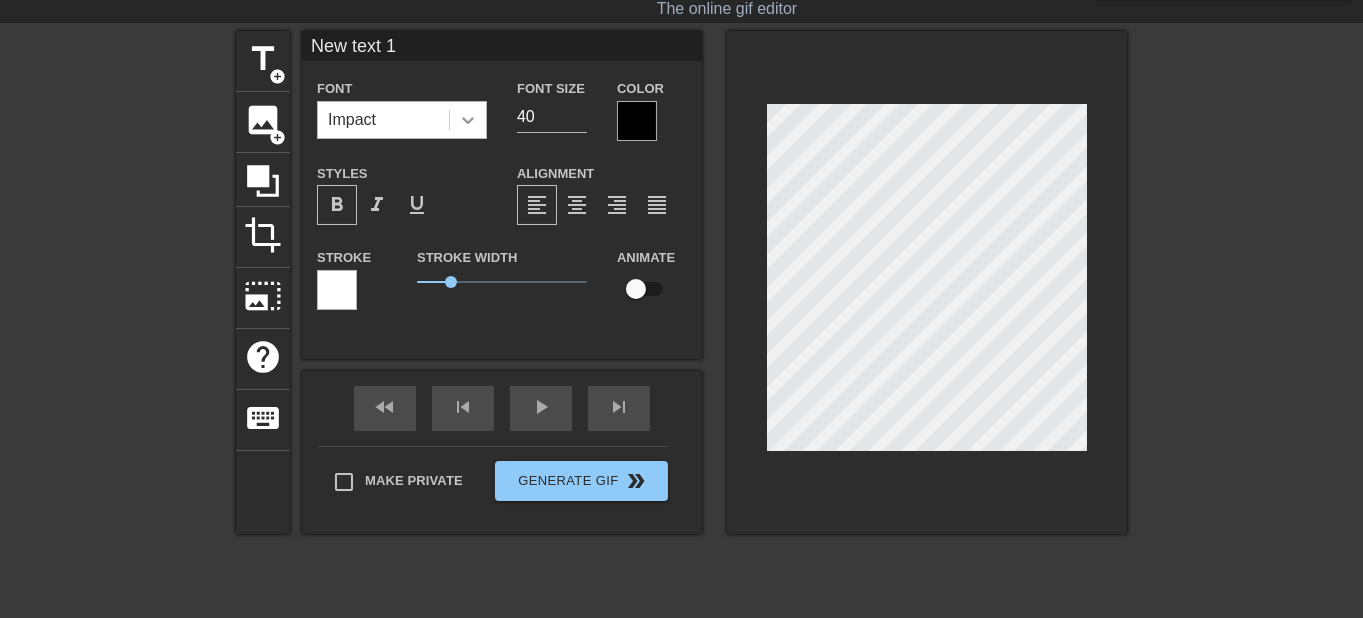 click 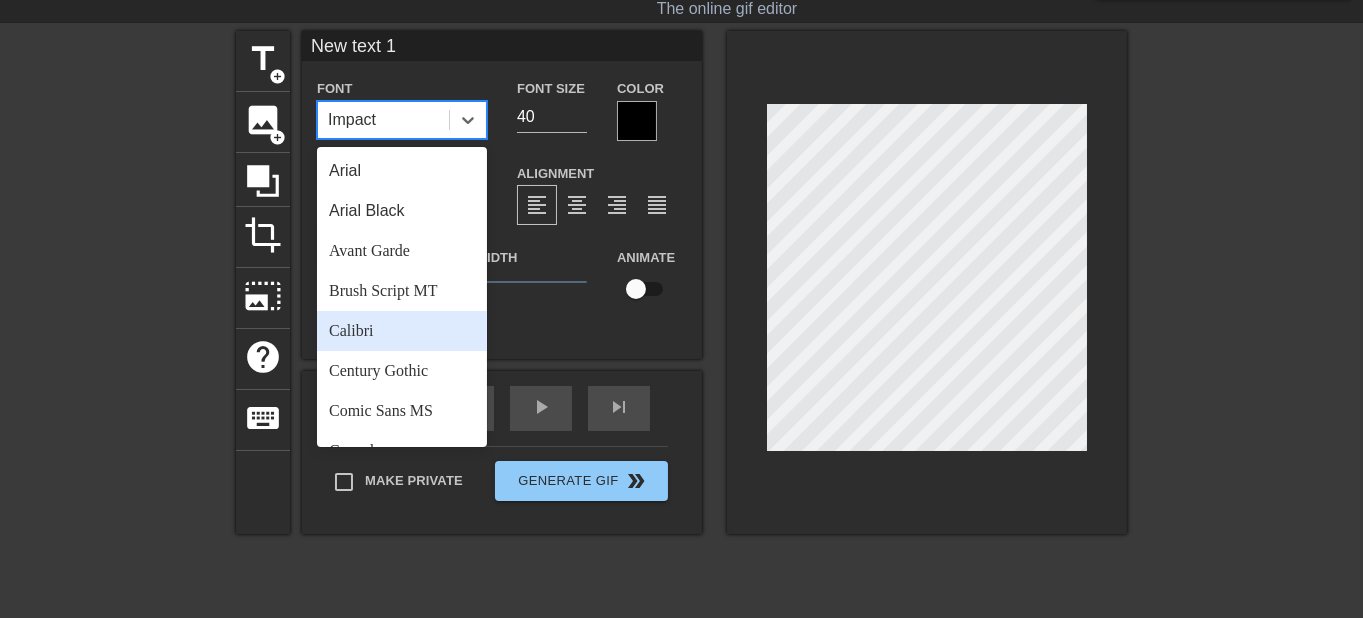 scroll, scrollTop: 258, scrollLeft: 0, axis: vertical 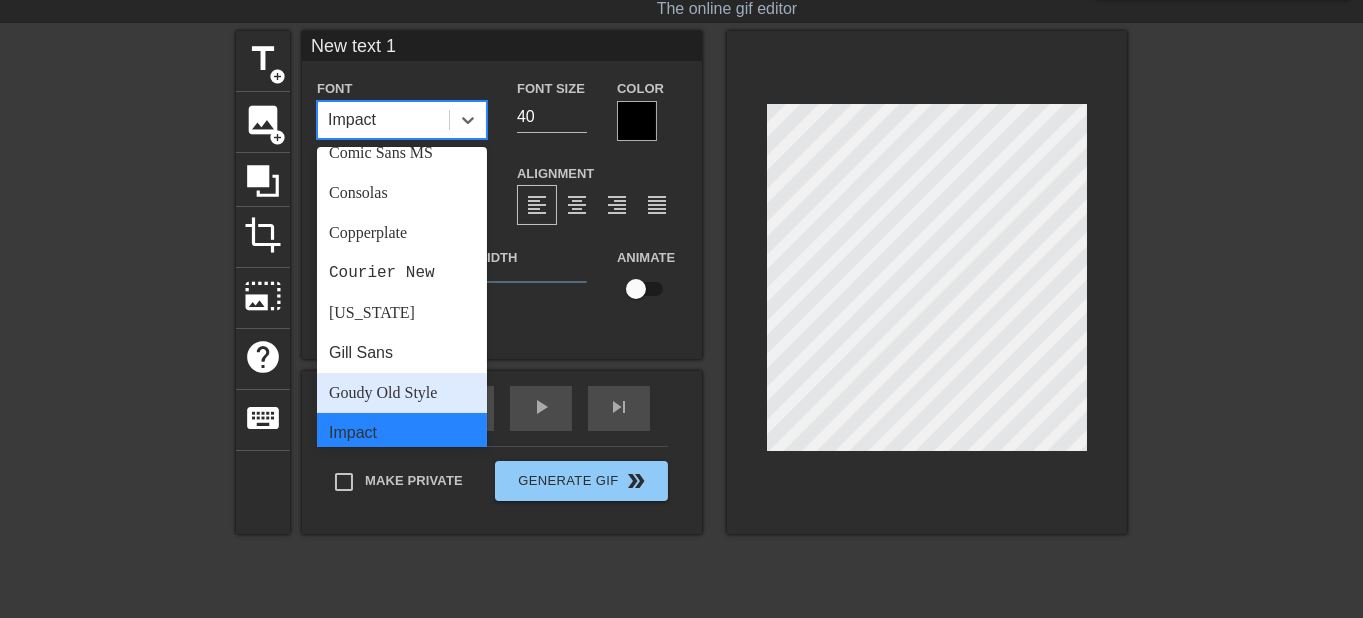 drag, startPoint x: 380, startPoint y: 386, endPoint x: 396, endPoint y: 383, distance: 16.27882 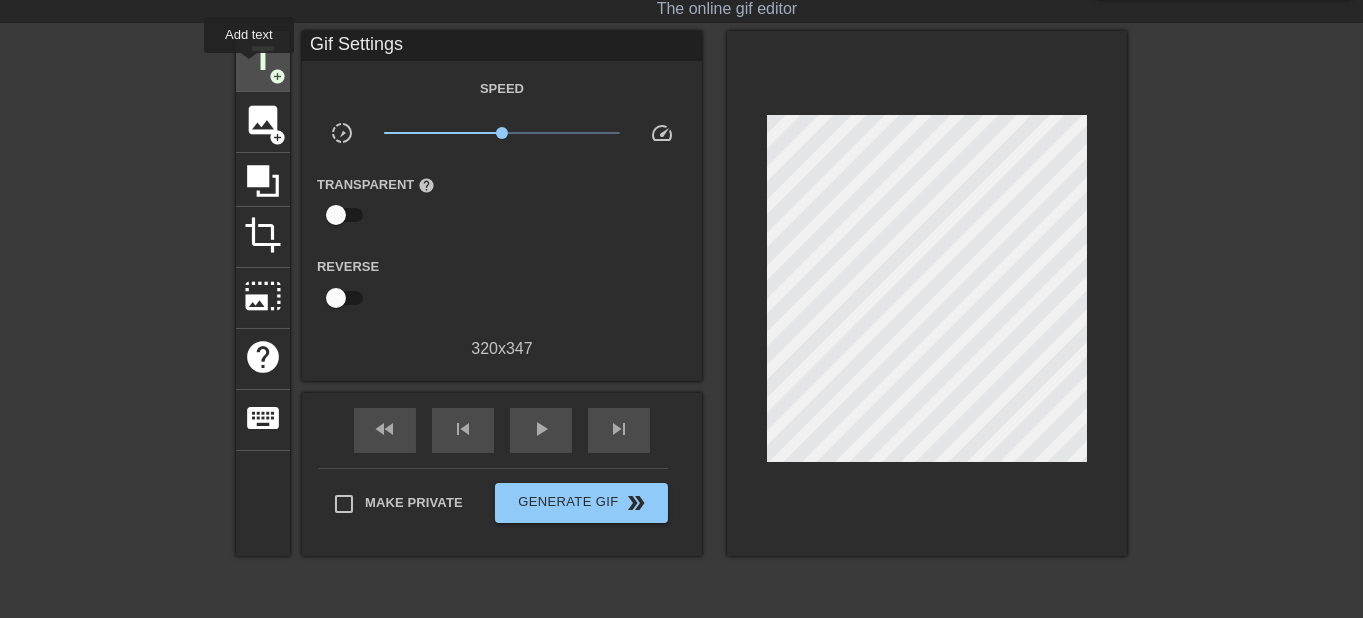 click on "title" at bounding box center [263, 59] 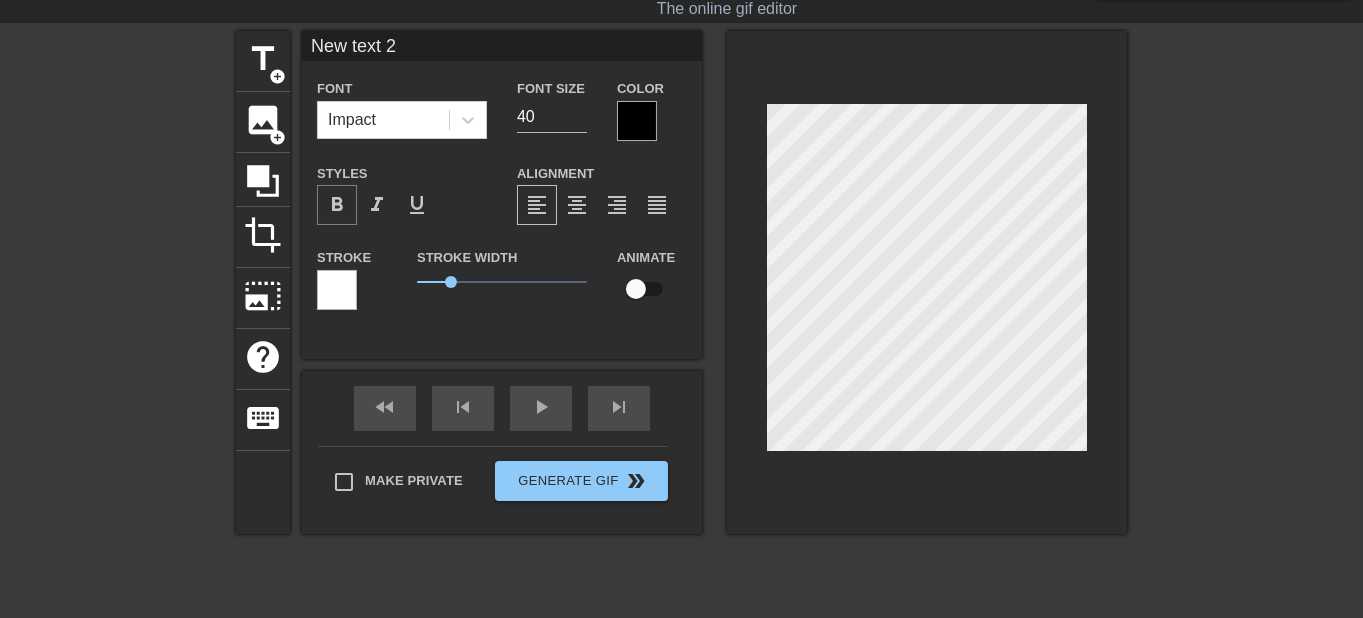 click on "format_bold" at bounding box center (337, 205) 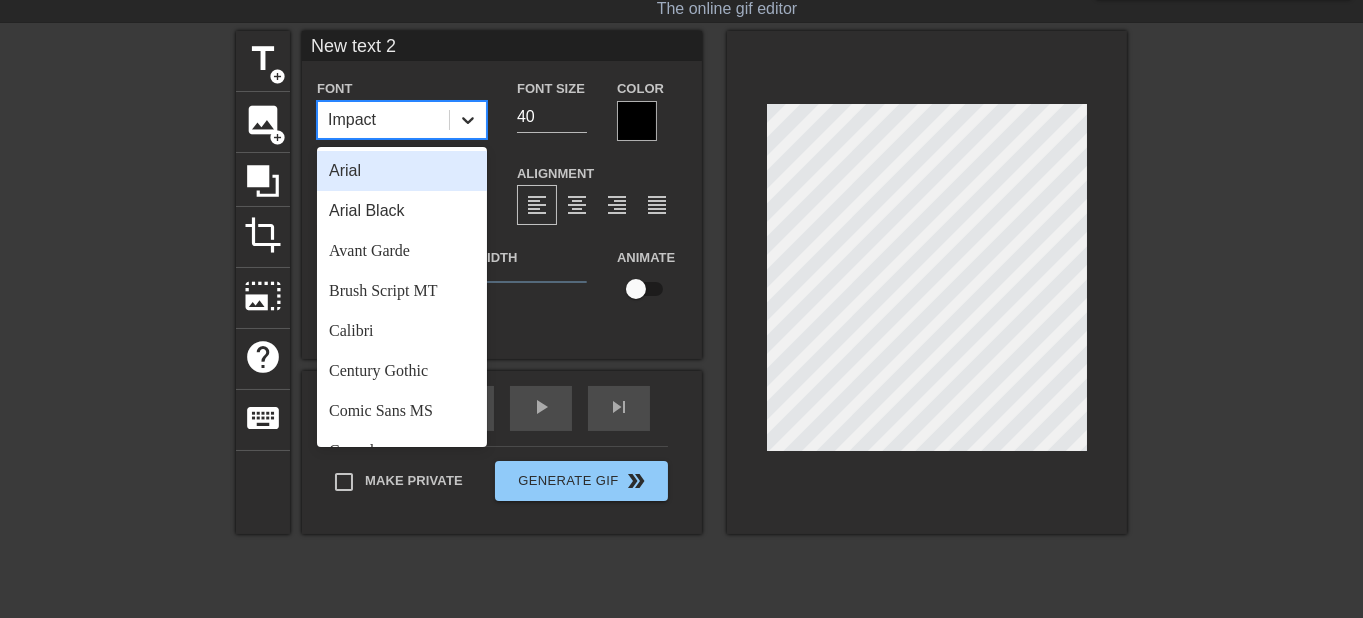 click 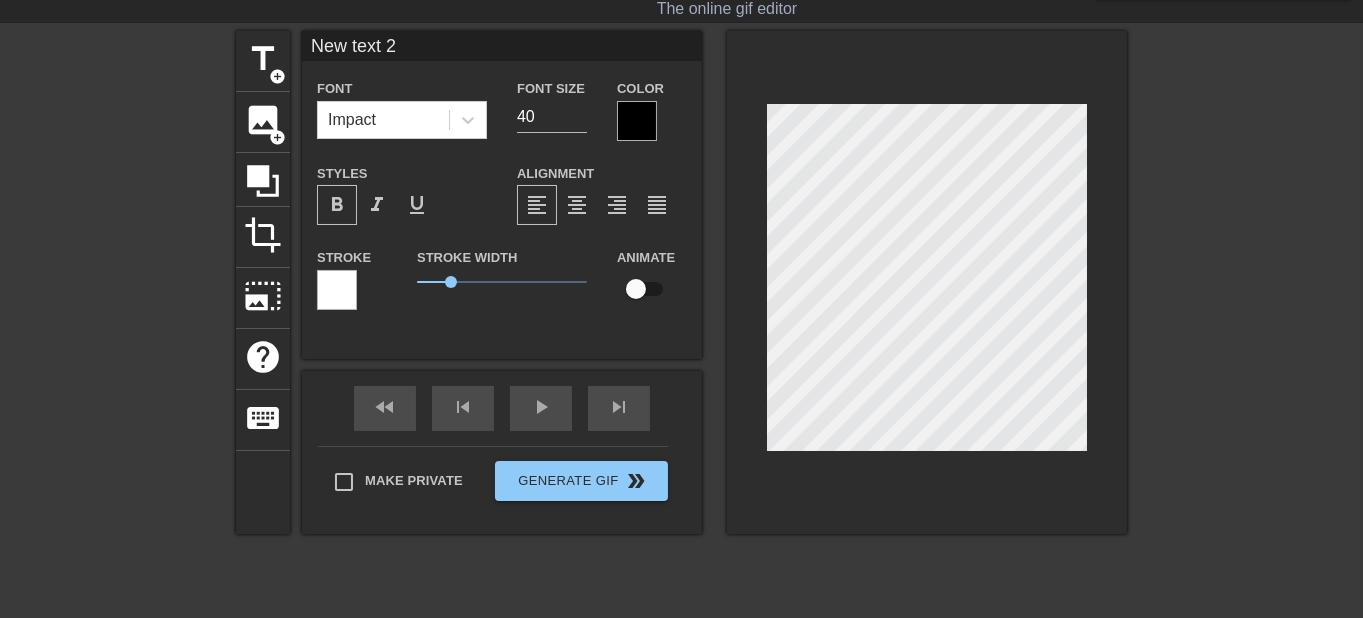 type on "Newtext 2" 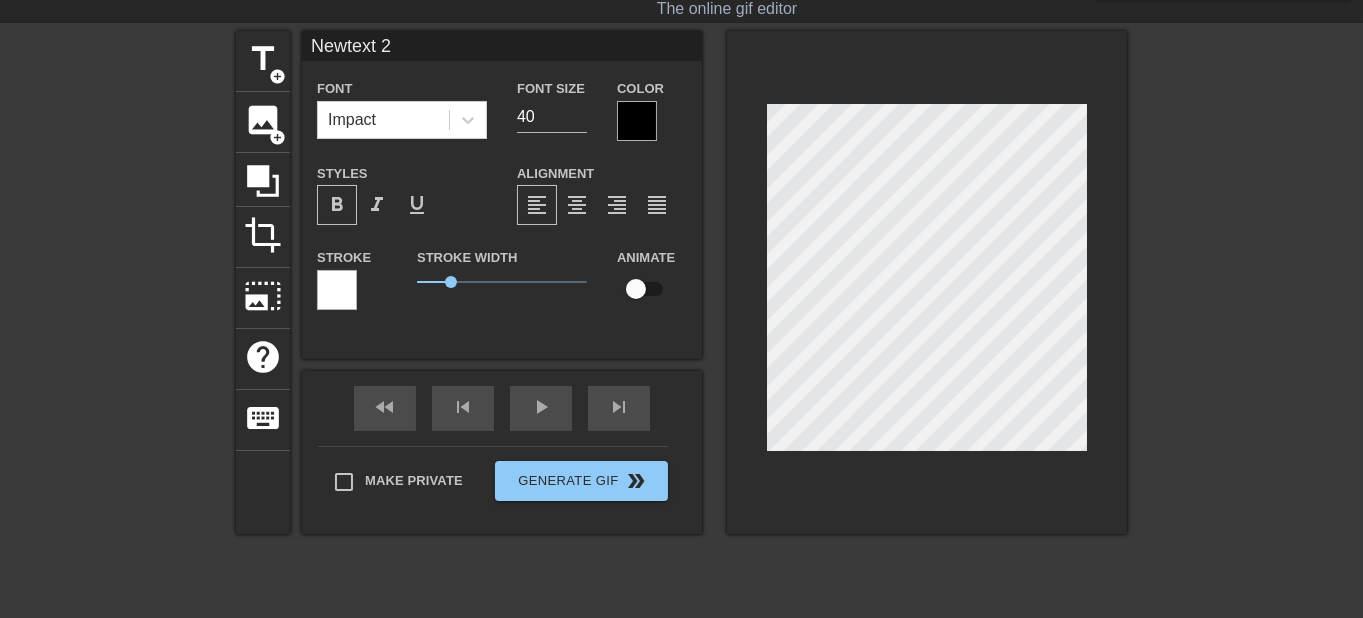 type on "Newext 2" 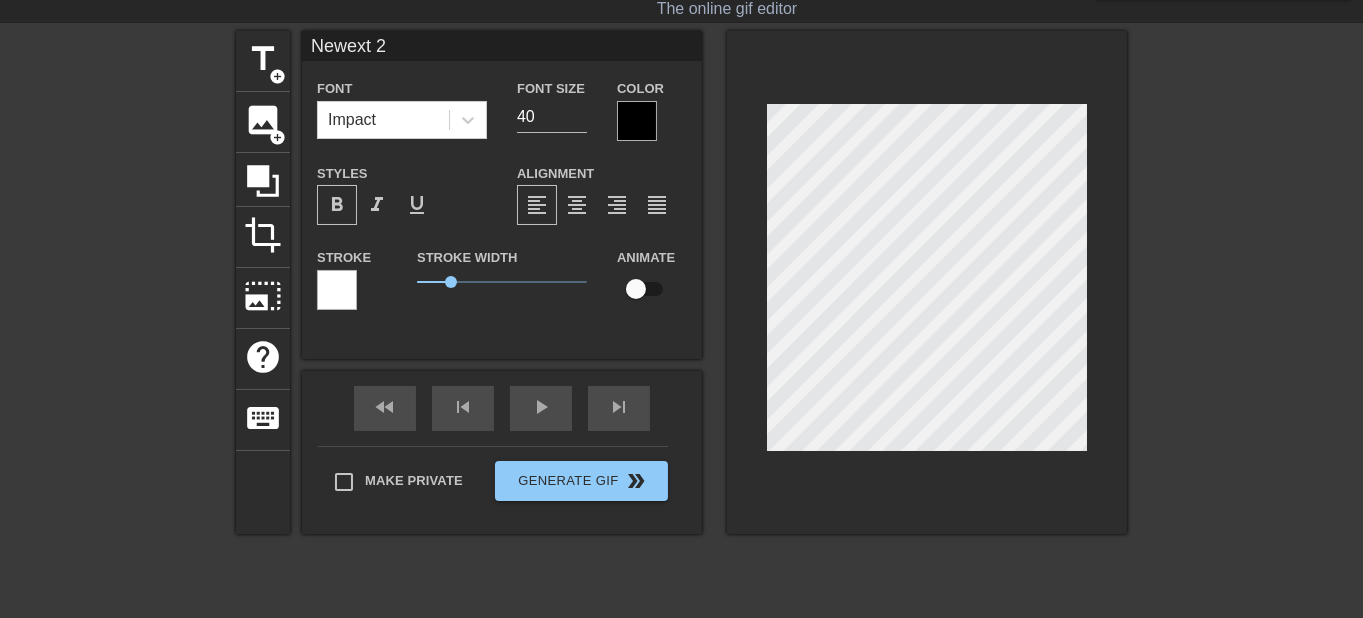 type on "Newxt 2" 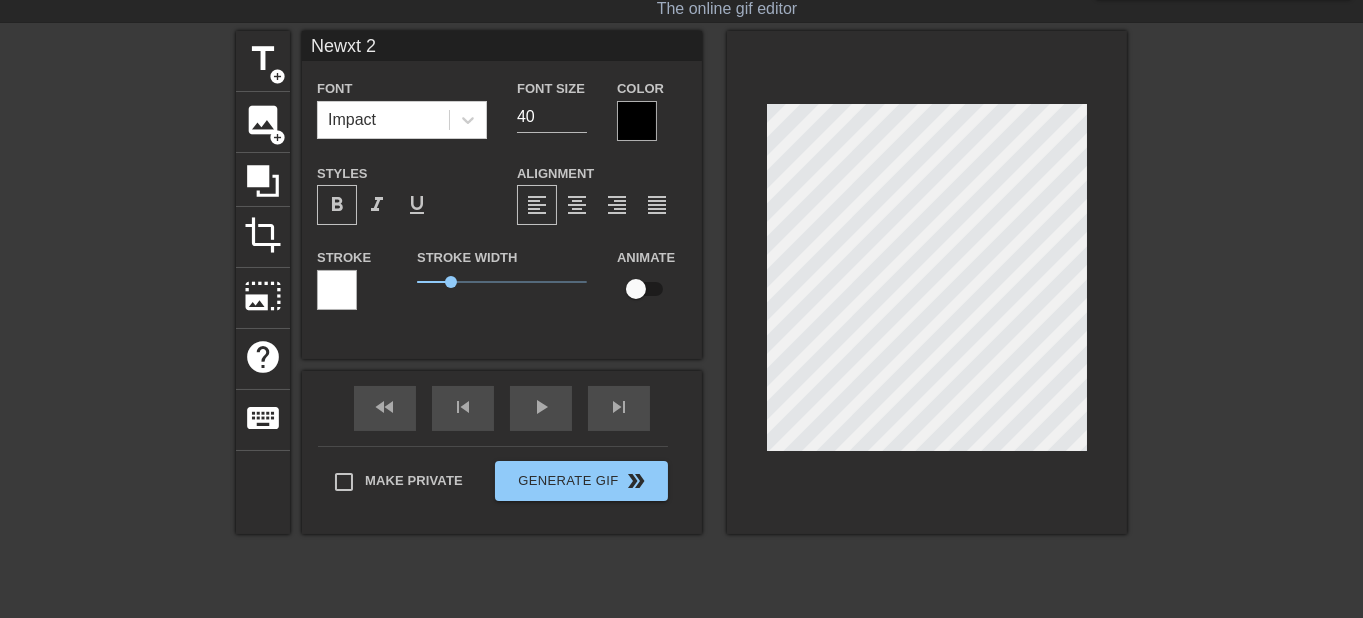 type on "Newt 2" 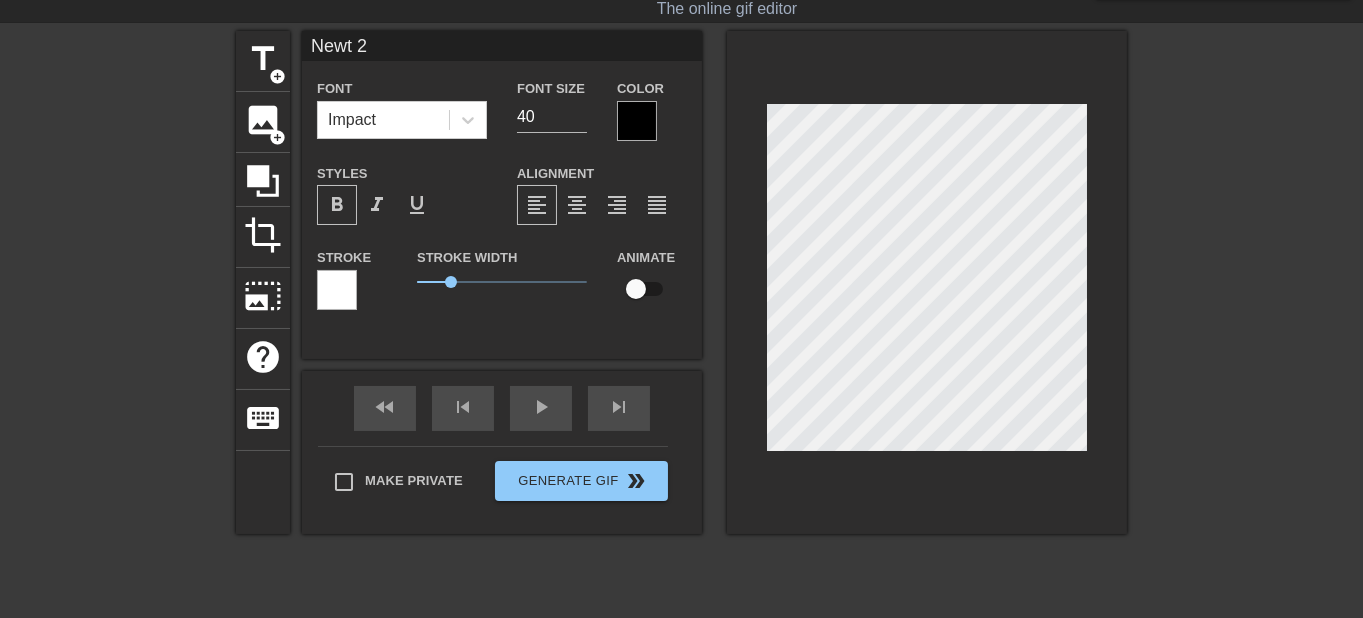type on "New 2" 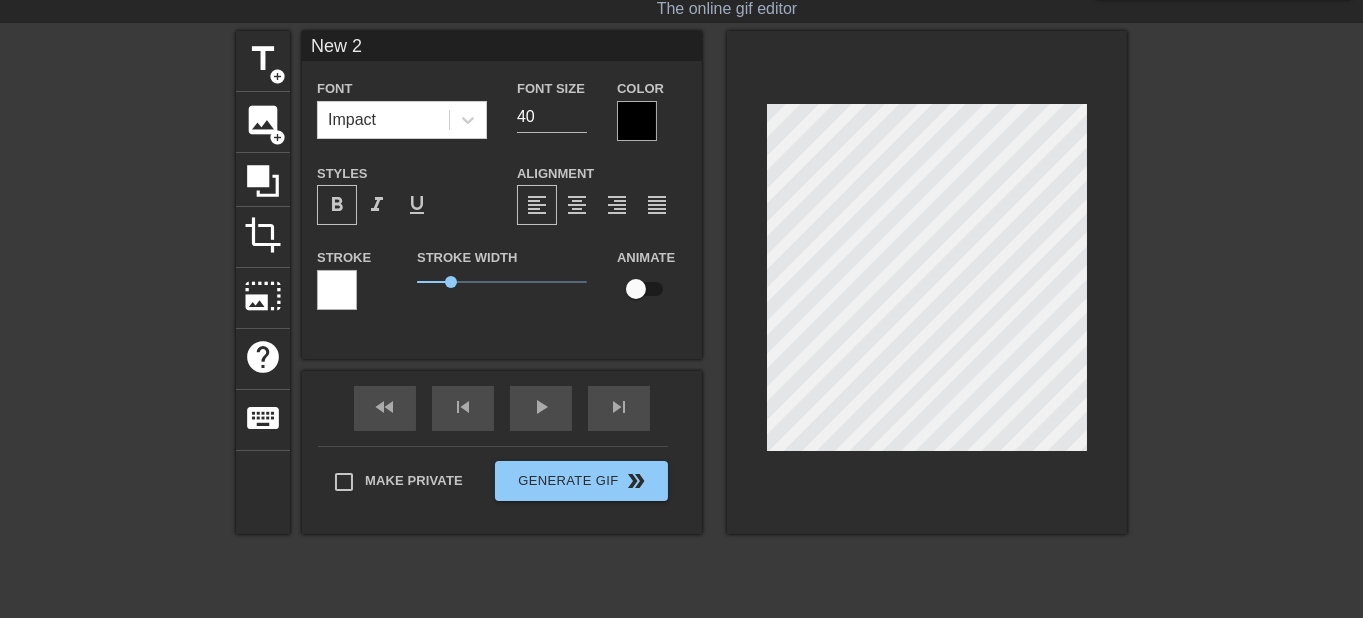 type on "New2" 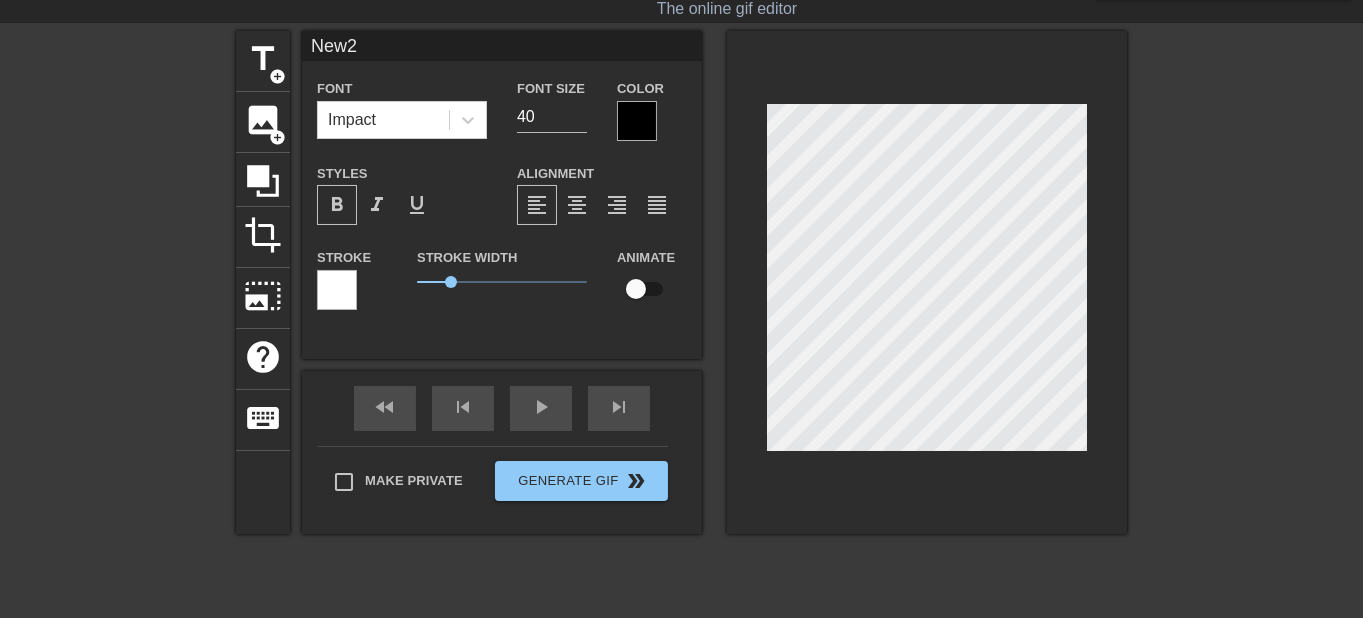 type on "New" 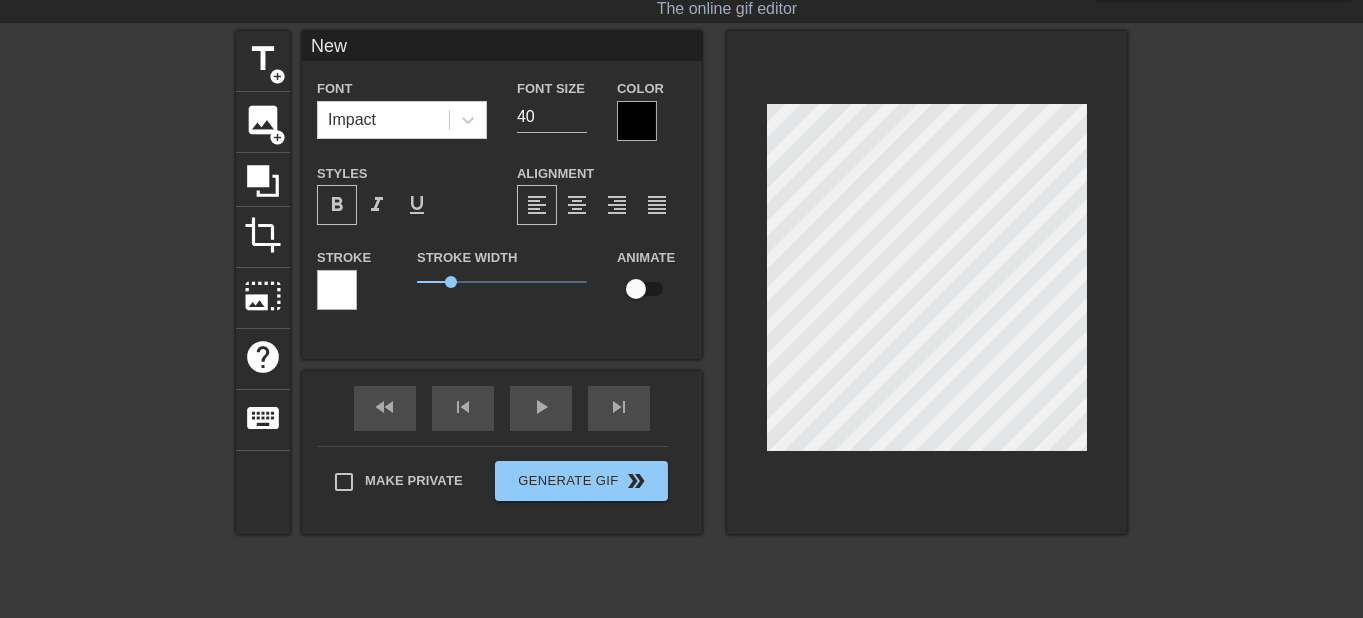 type on "Ne" 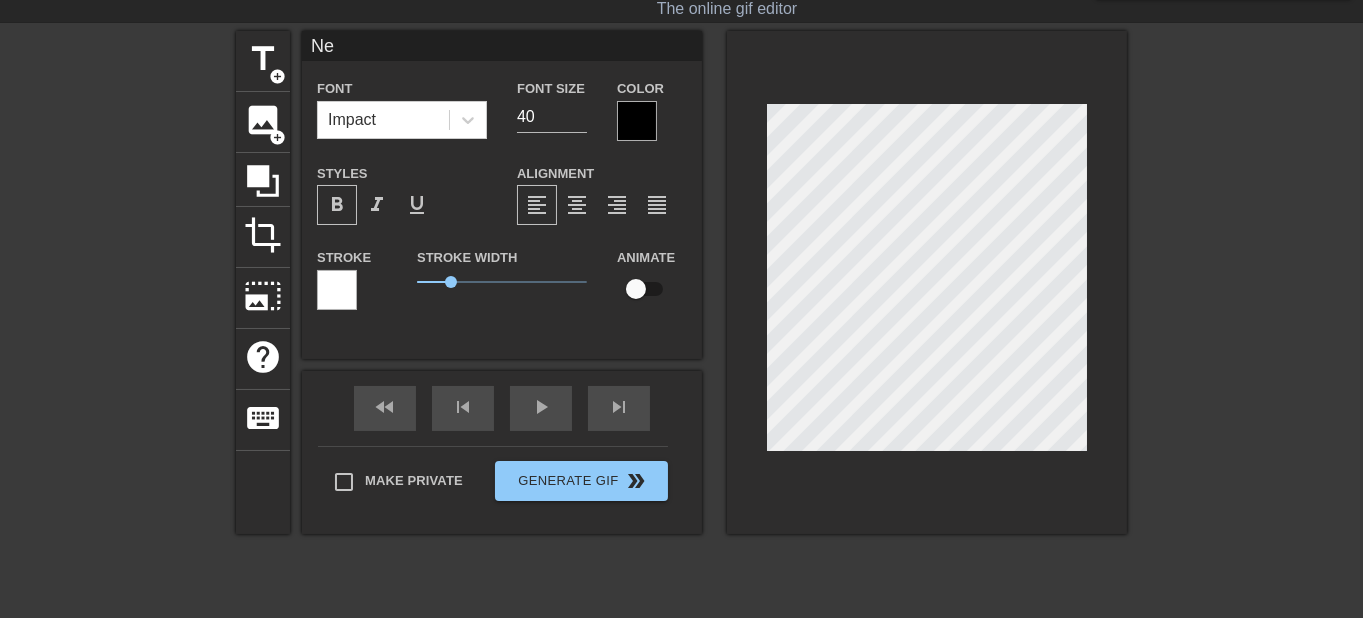 type on "N" 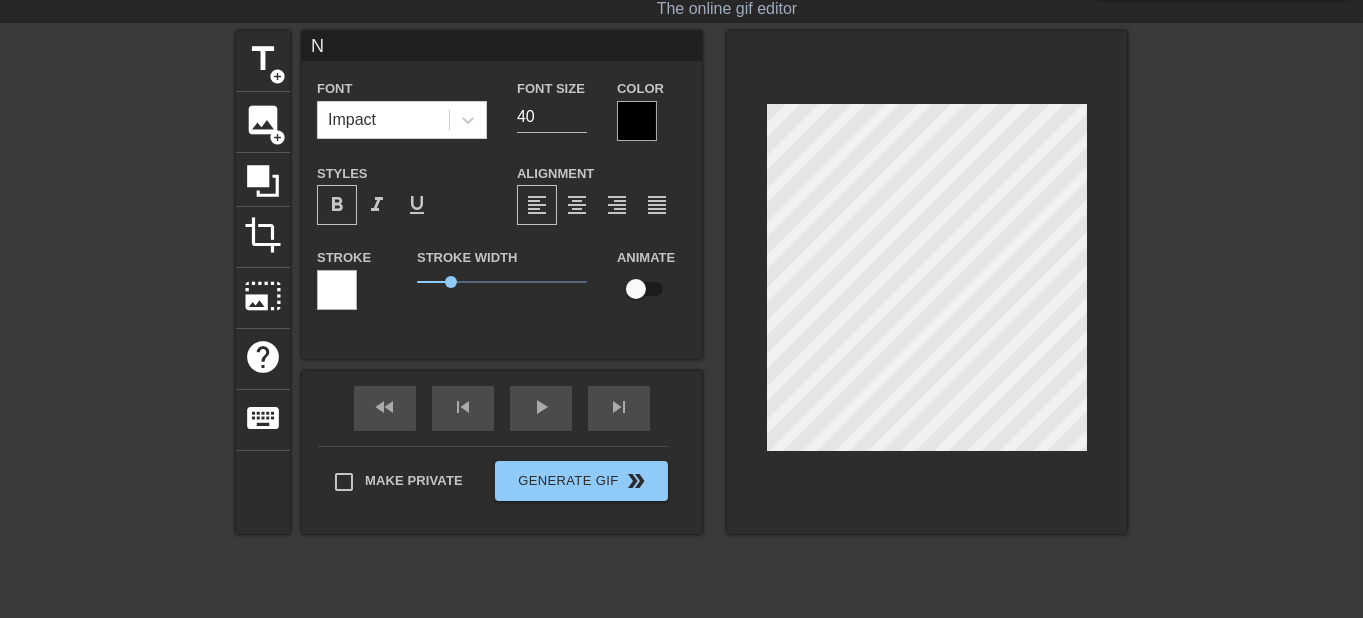 type 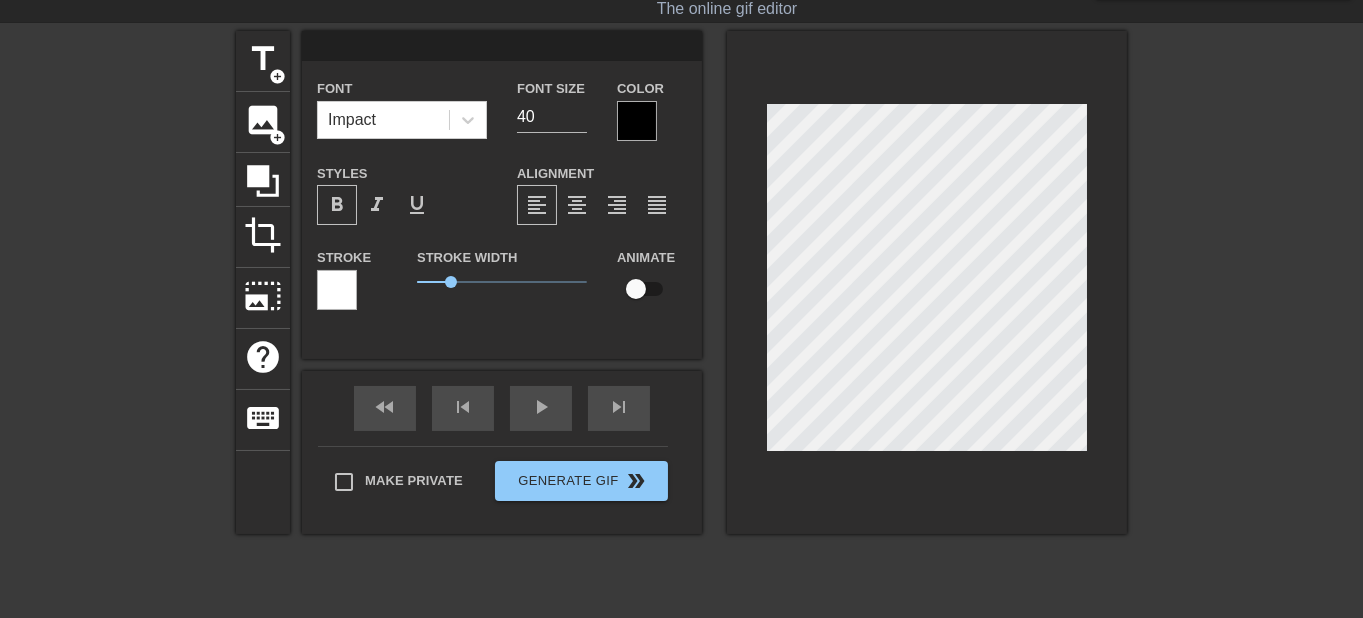 type on "L" 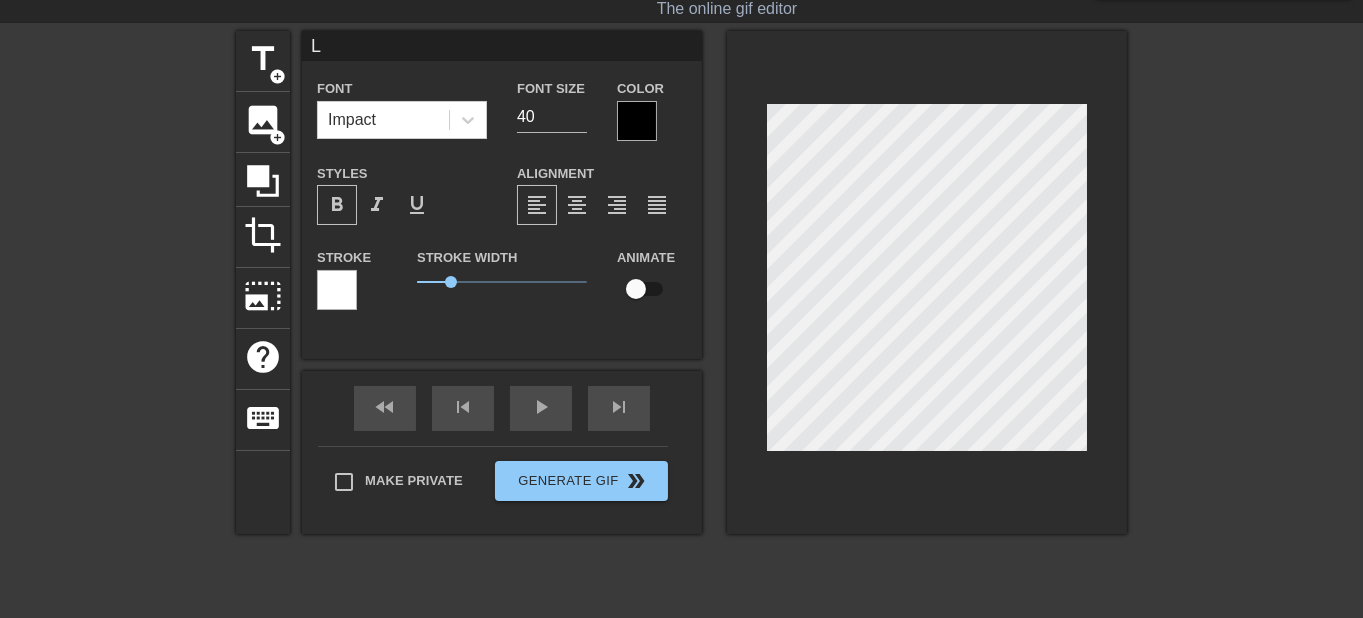 type on "La" 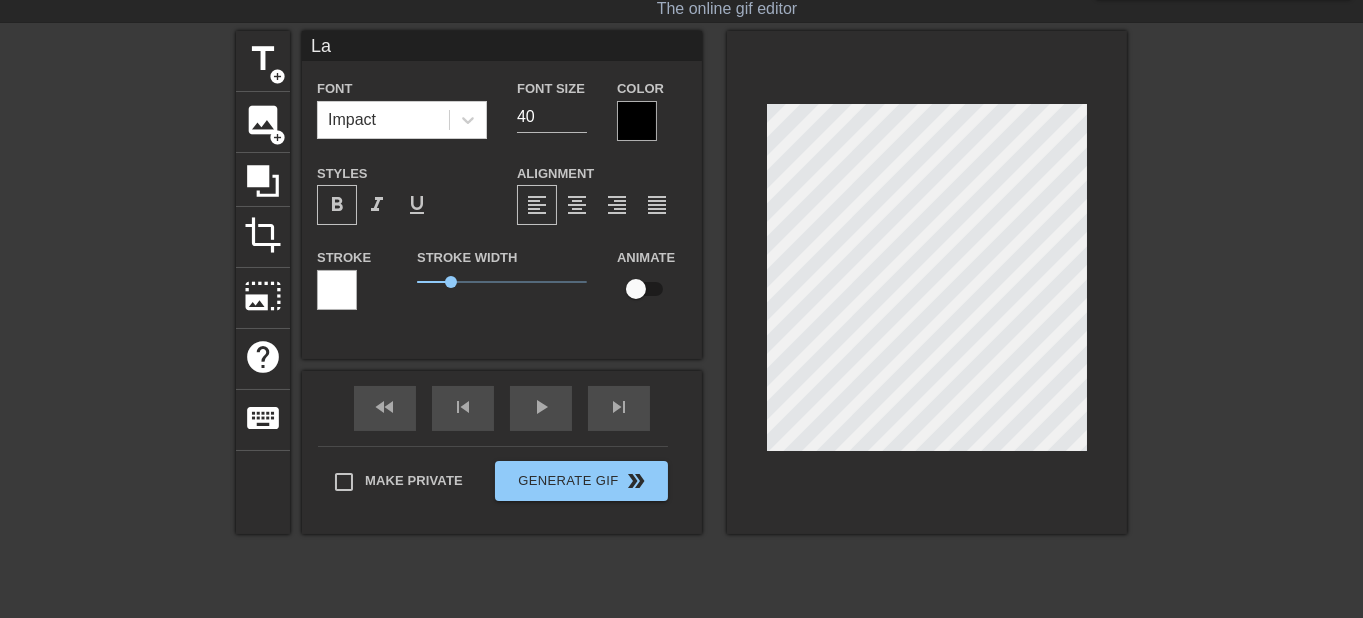 type on "La" 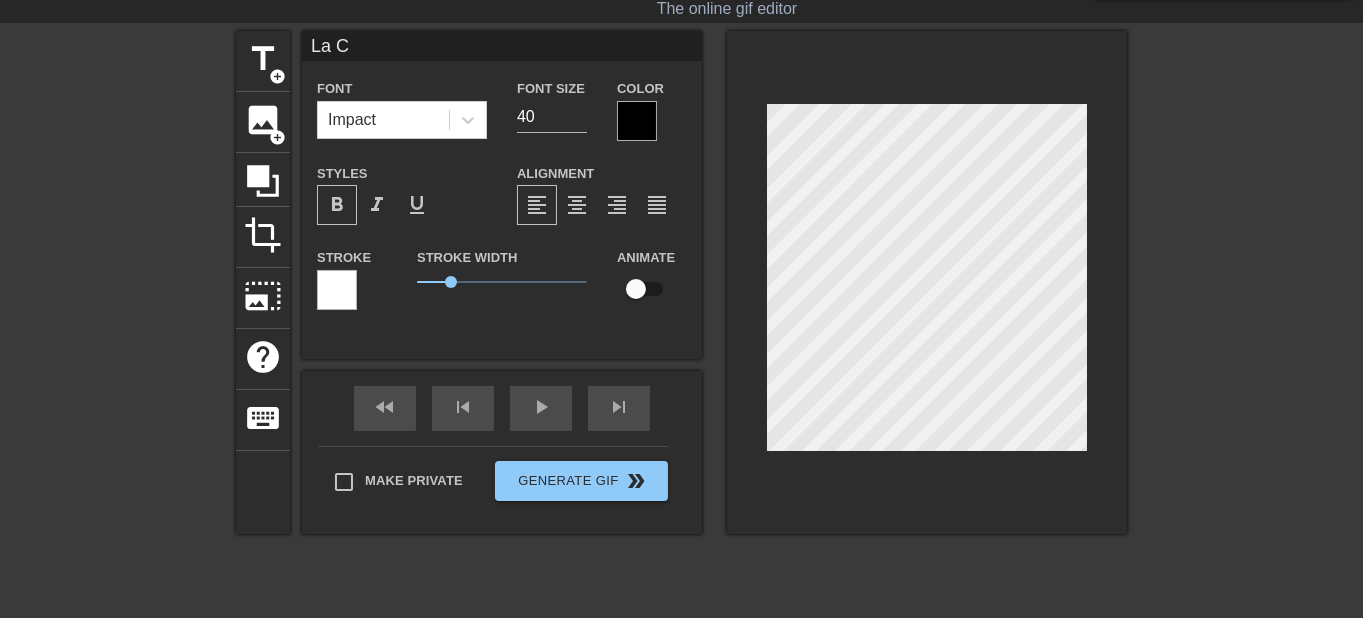 type on "La Co" 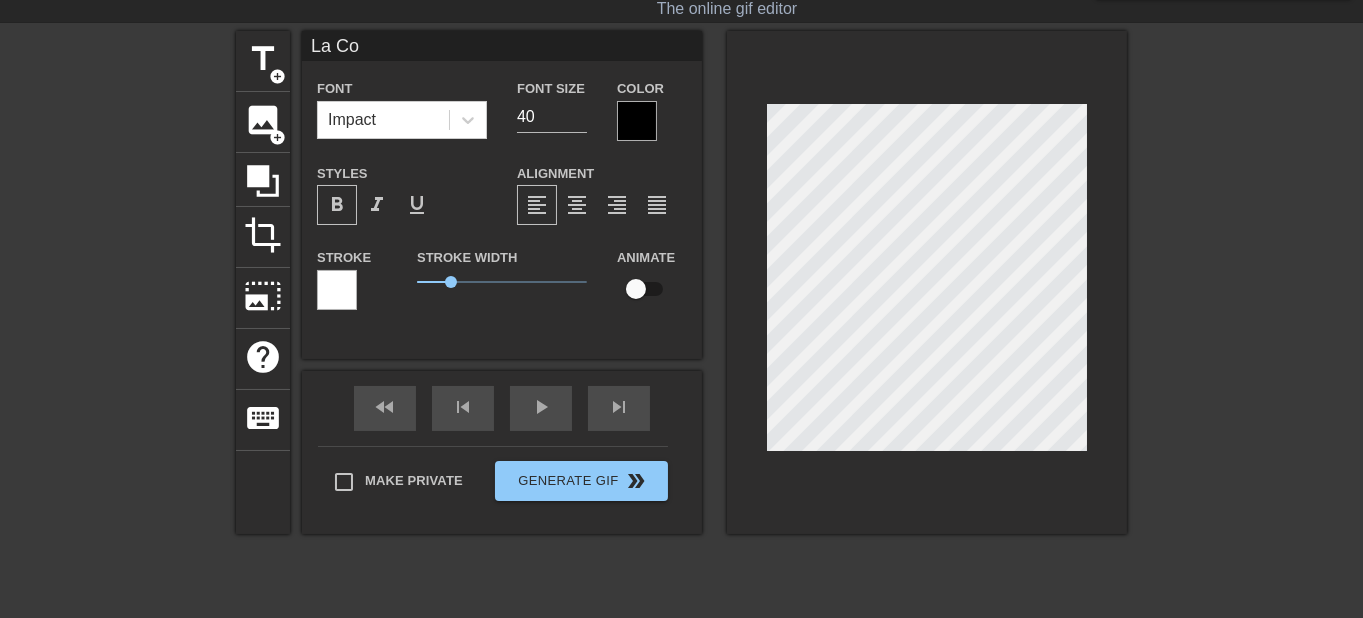 type on "La Com" 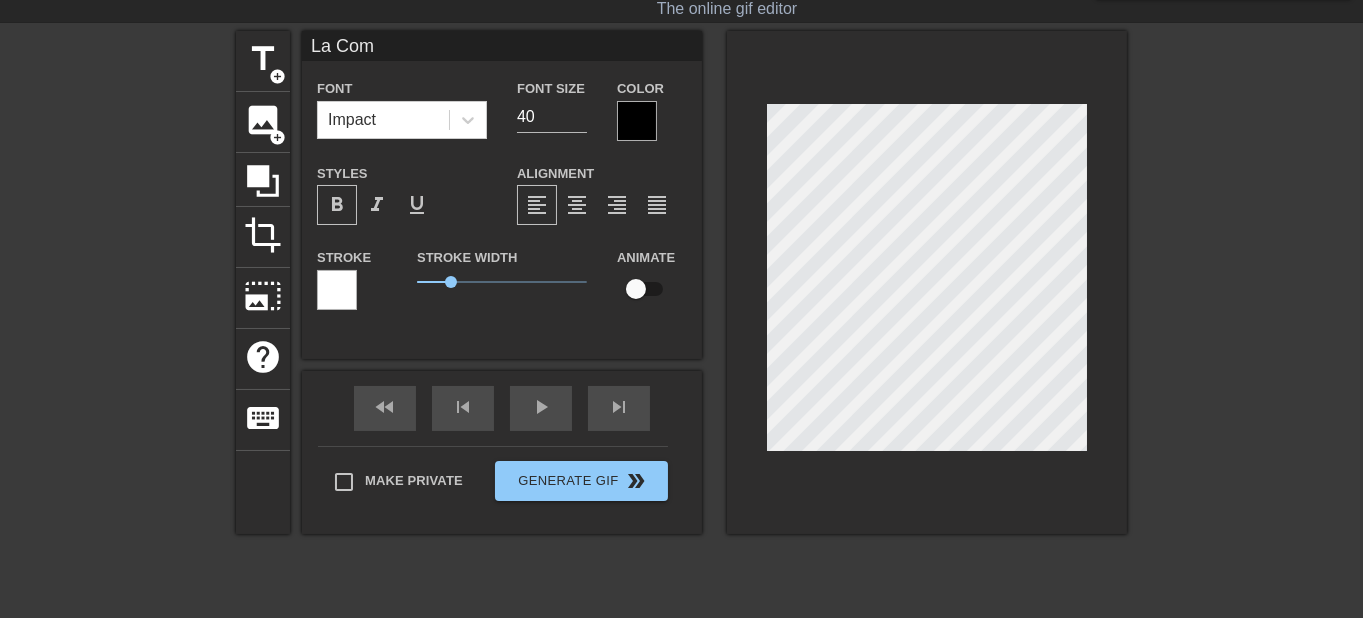type on "La Comm" 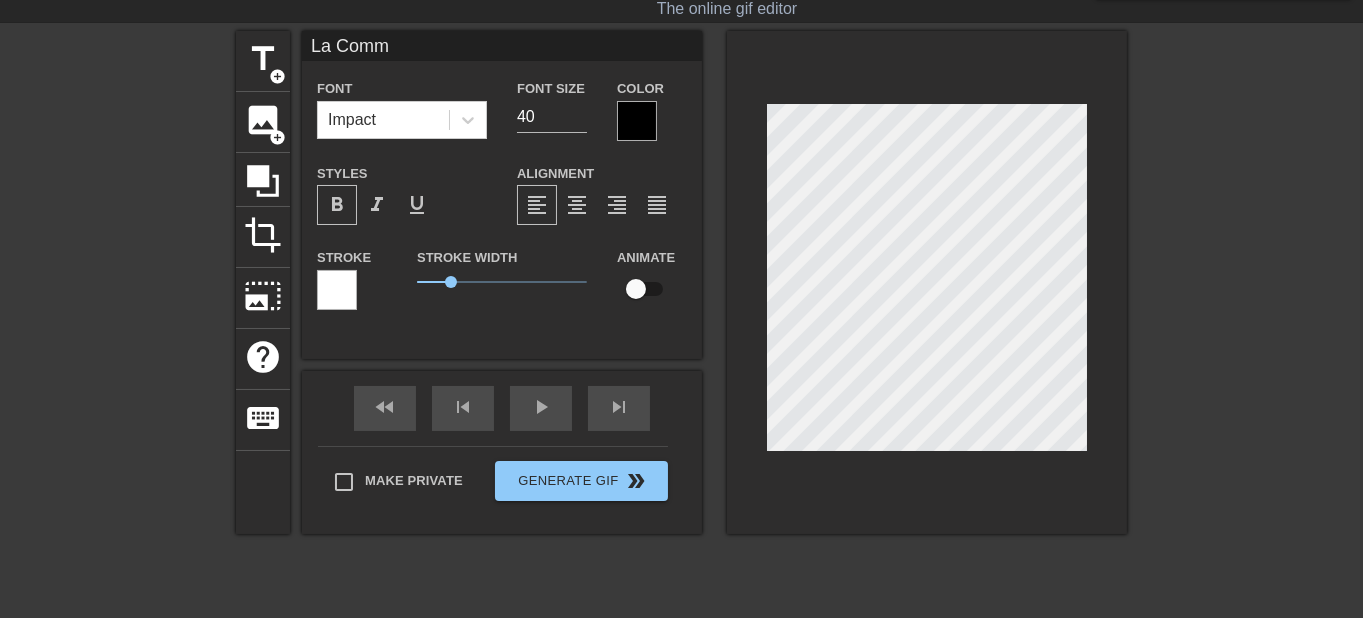 type on "La Commu" 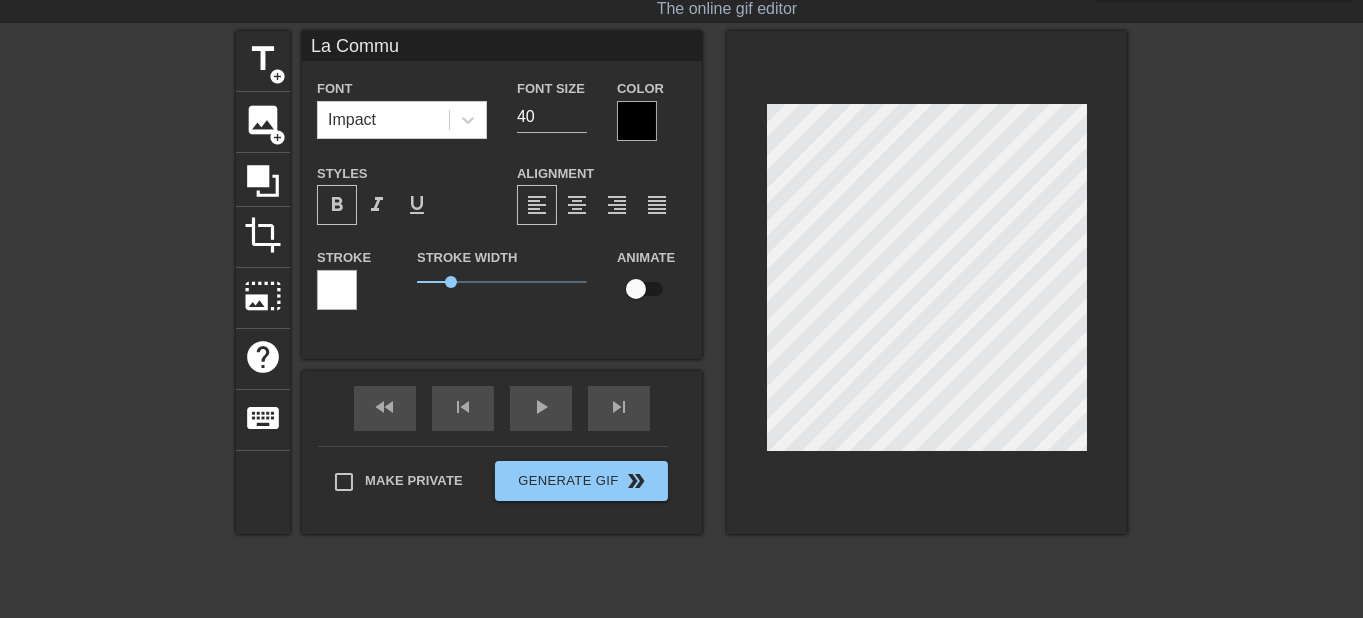 type on "La Commun" 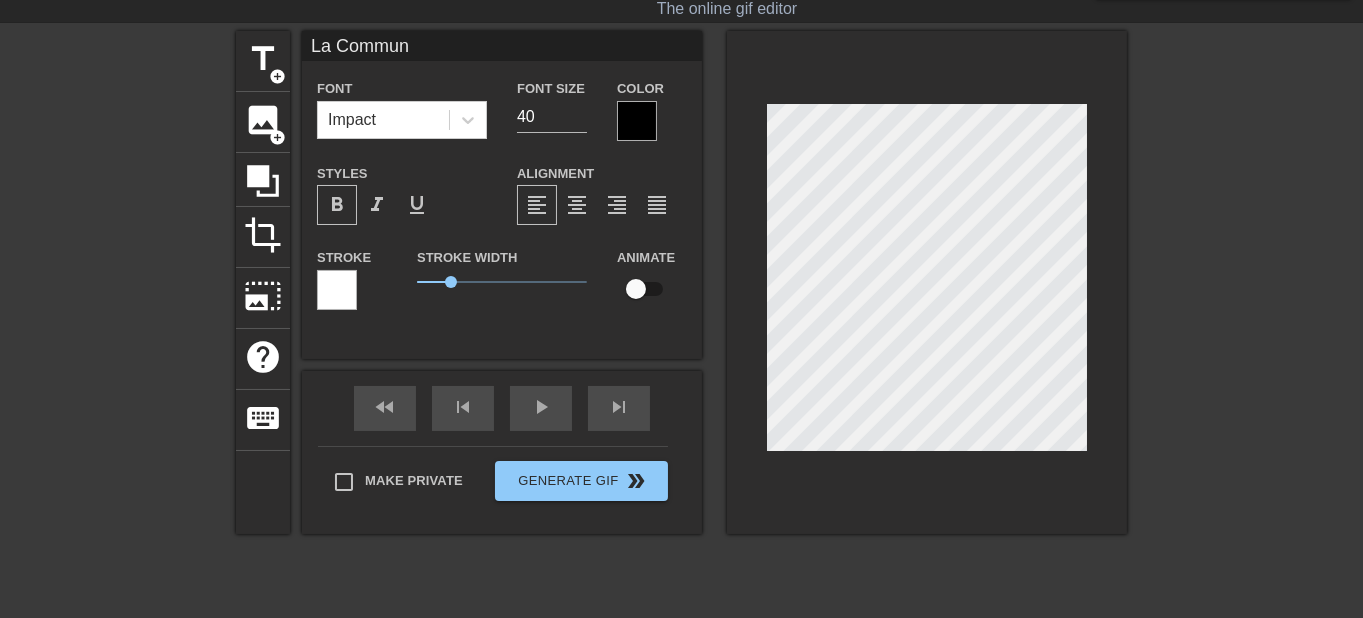 type on "La Communa" 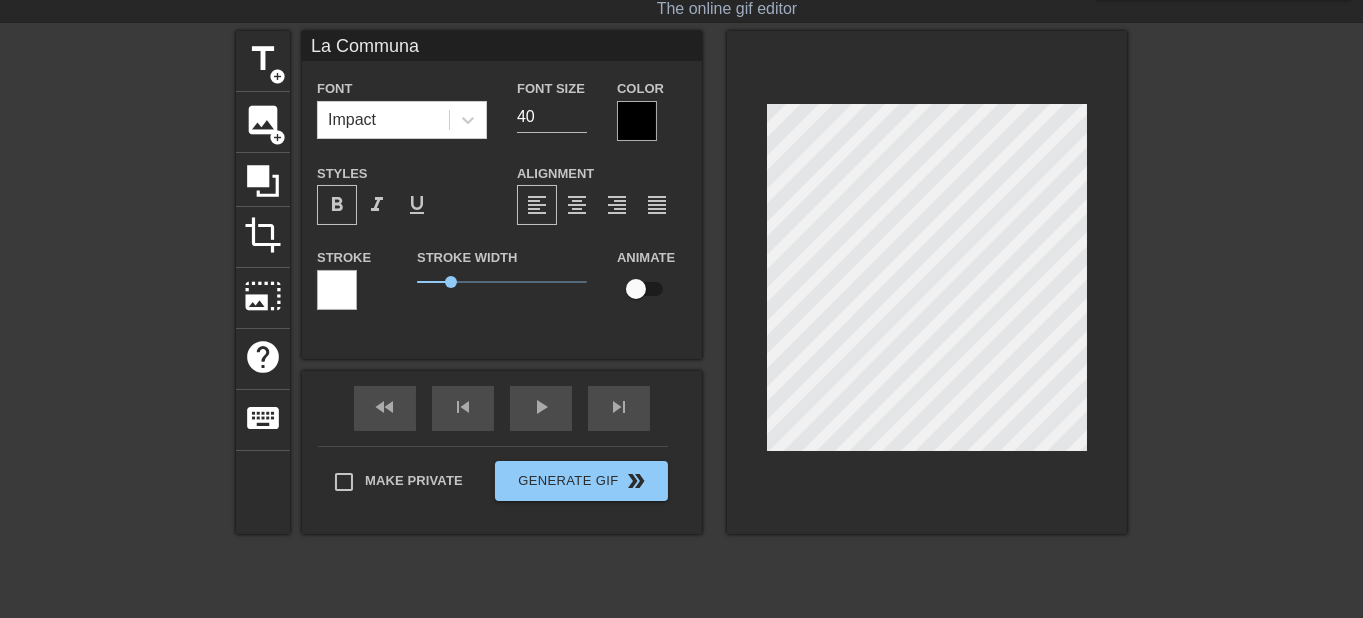 type on "La Communau" 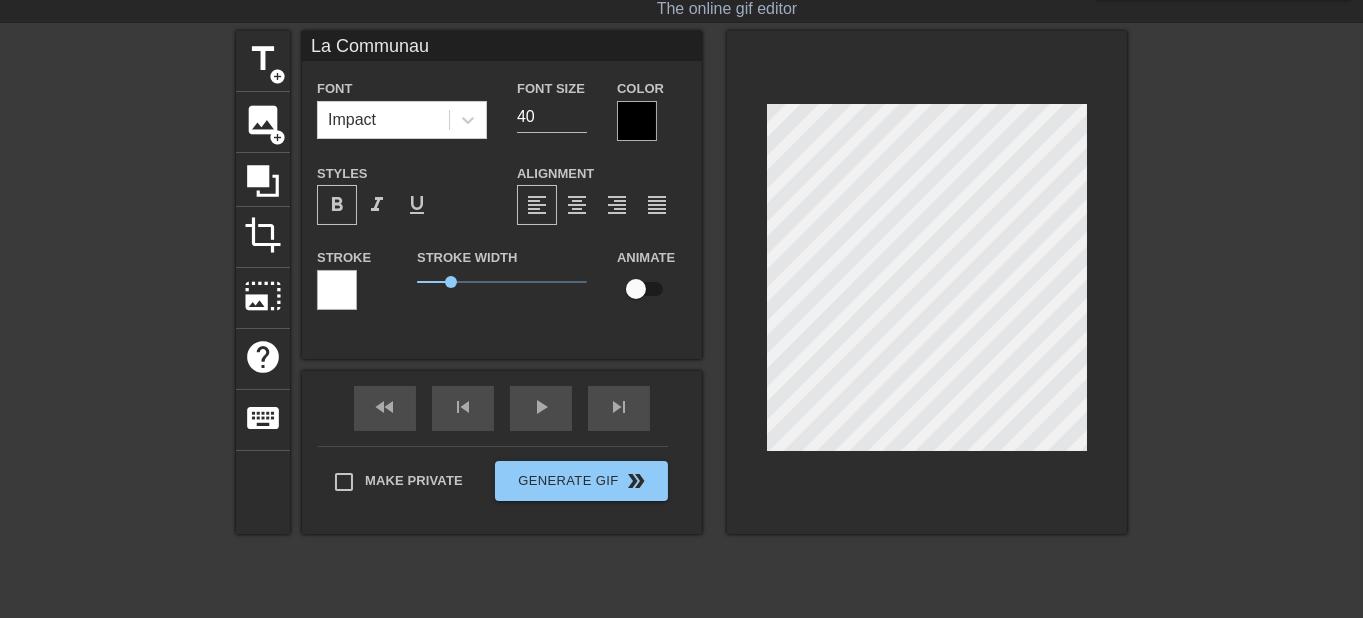type on "La Communaut" 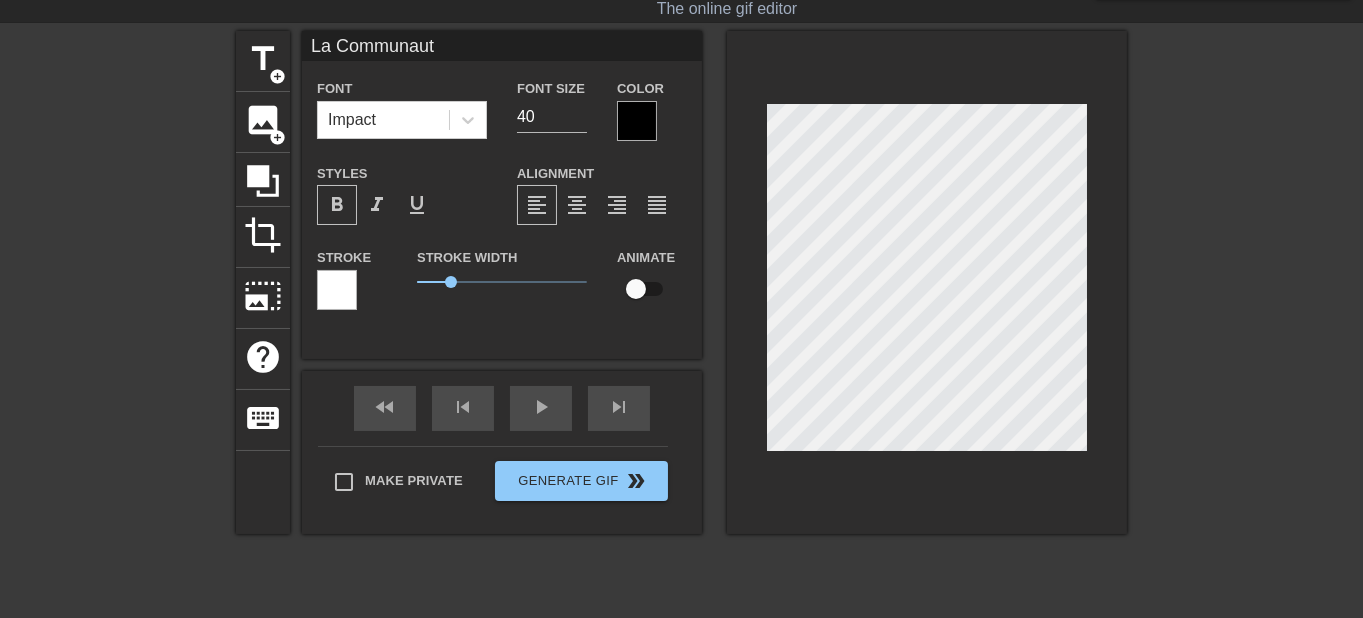 scroll, scrollTop: 0, scrollLeft: 5, axis: horizontal 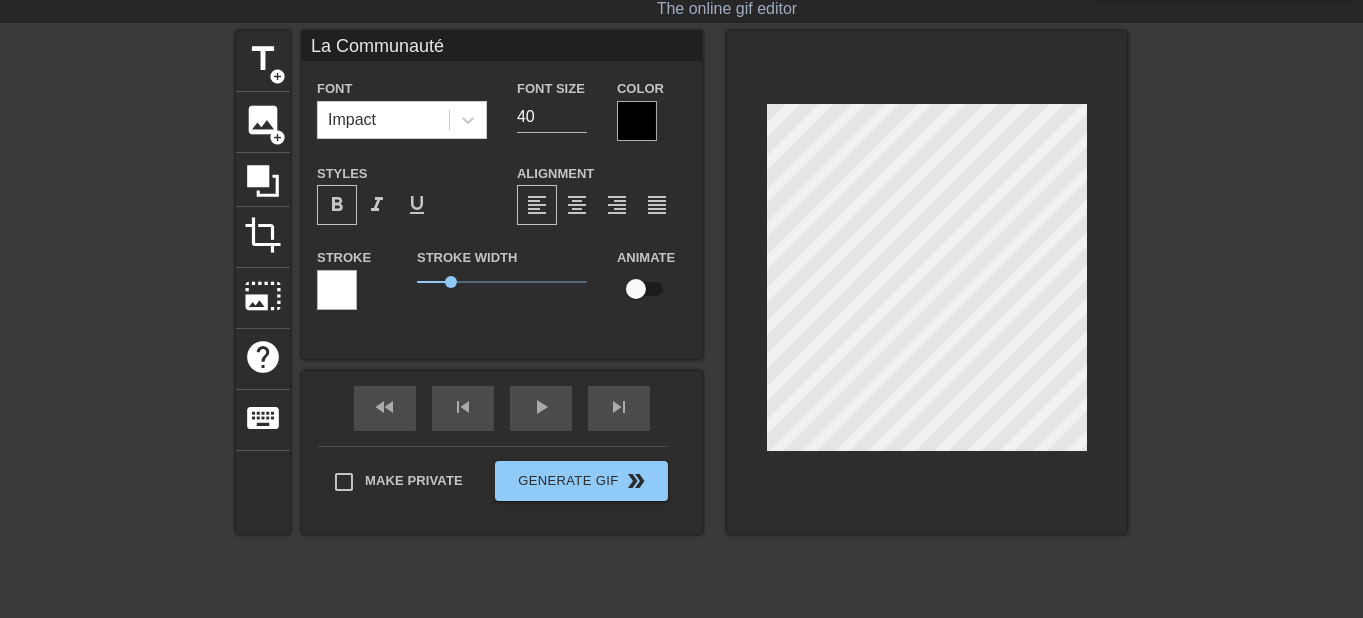 type on "La Communauté" 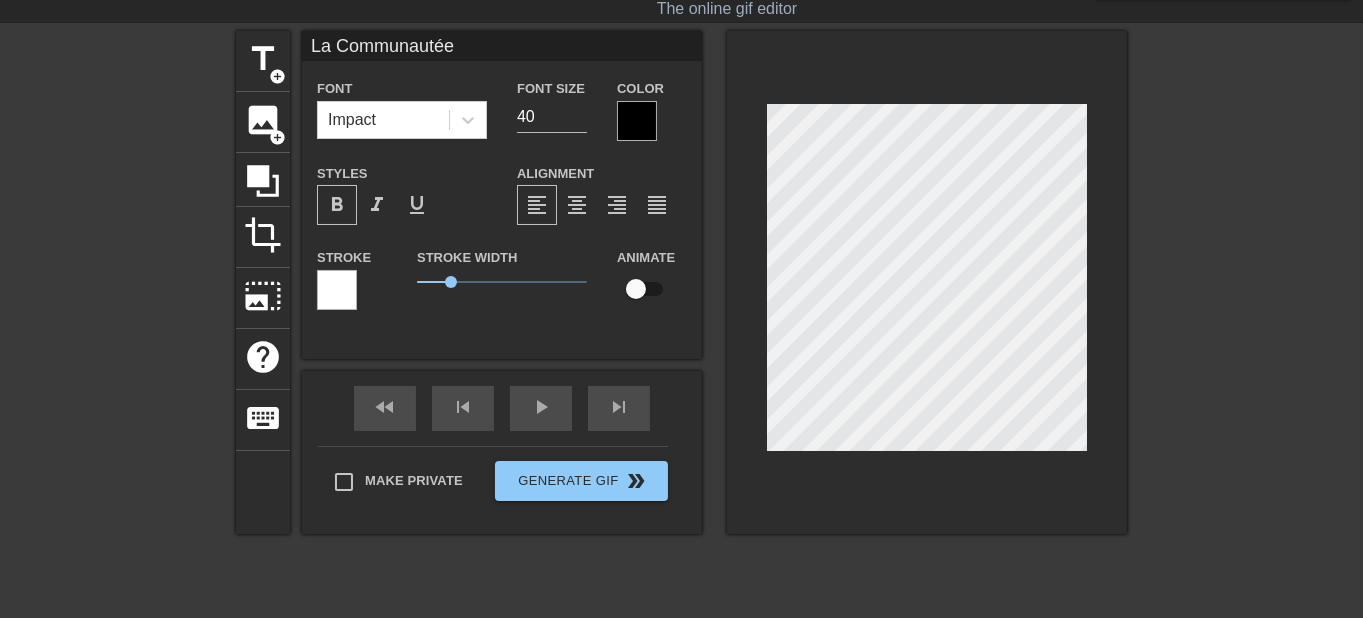 type on "La Communautéet" 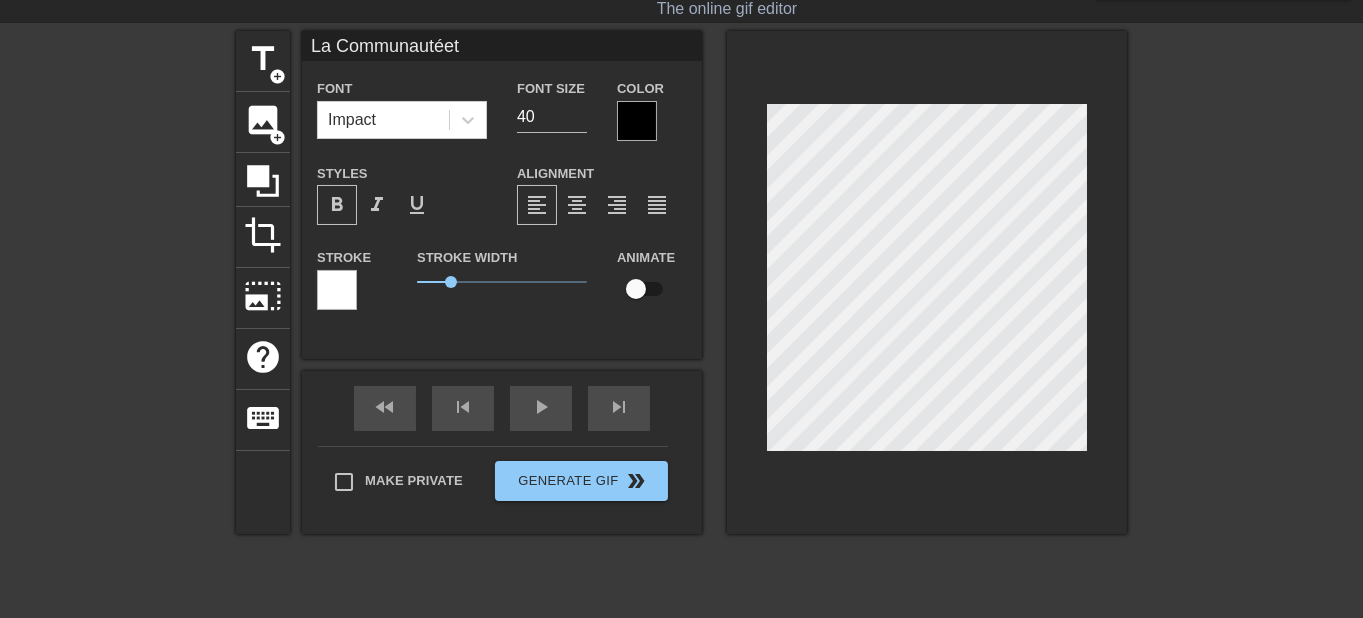 type on "La Communautéet" 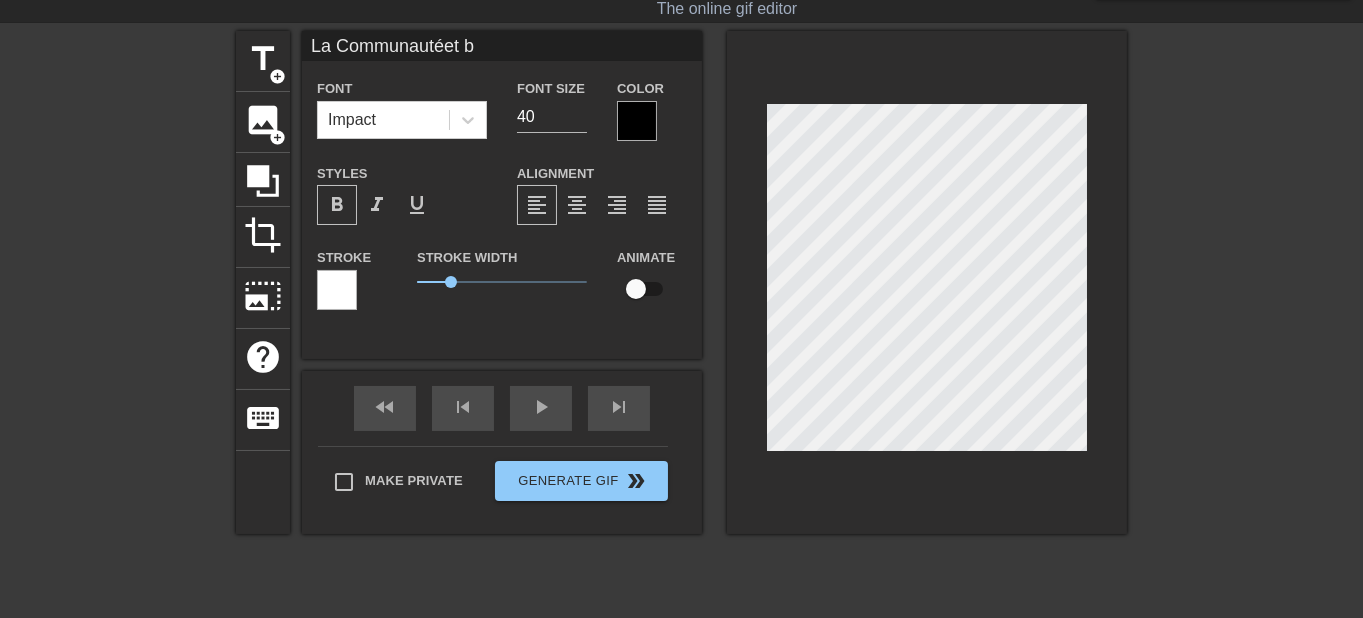 type on "La Communautéet bo" 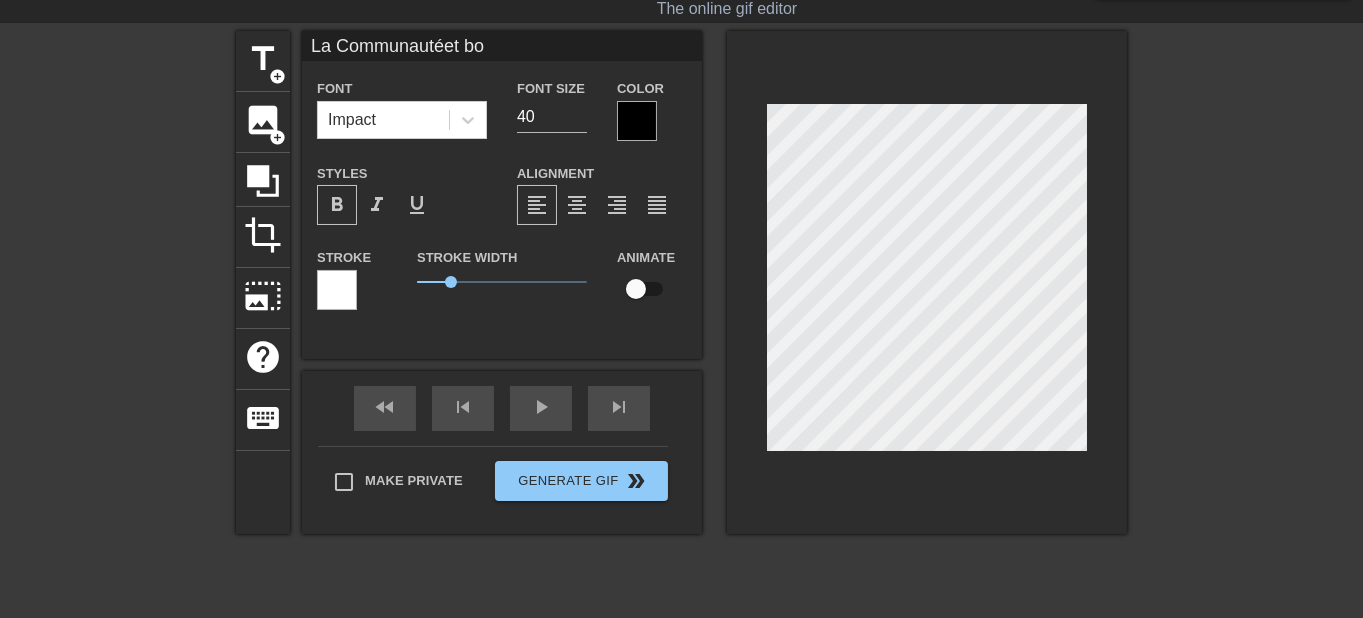 type on "La Communautéet bon" 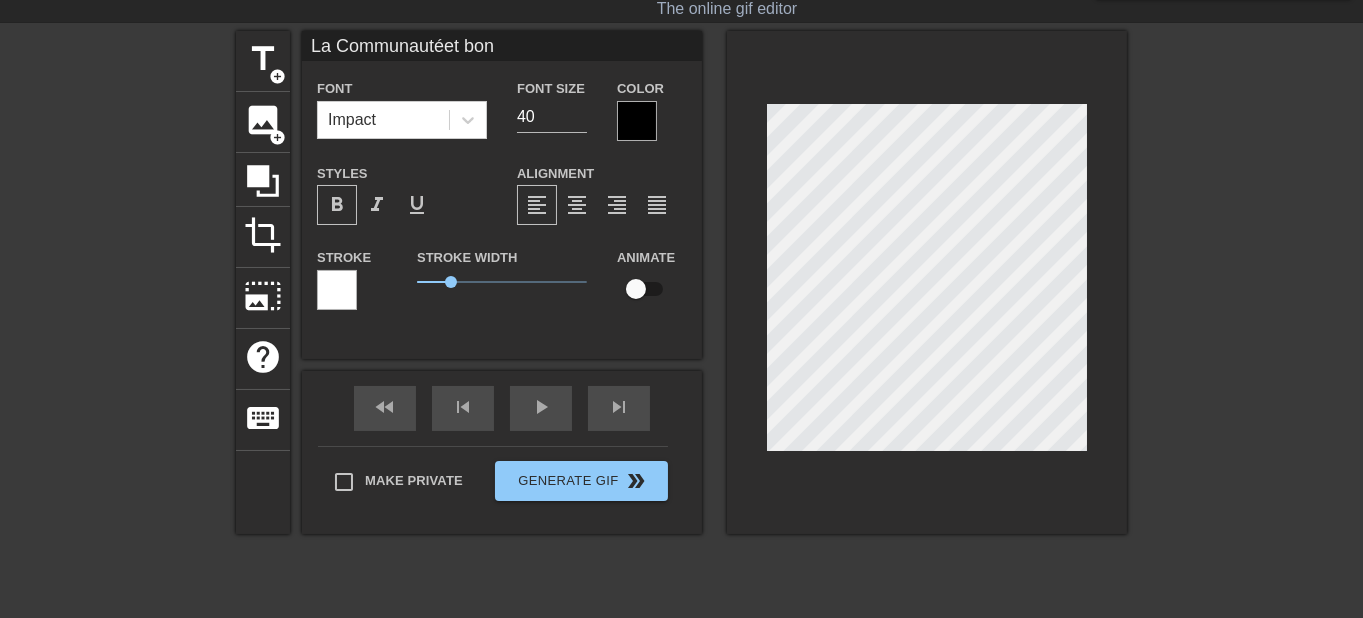 type on "La Communautéet bonn" 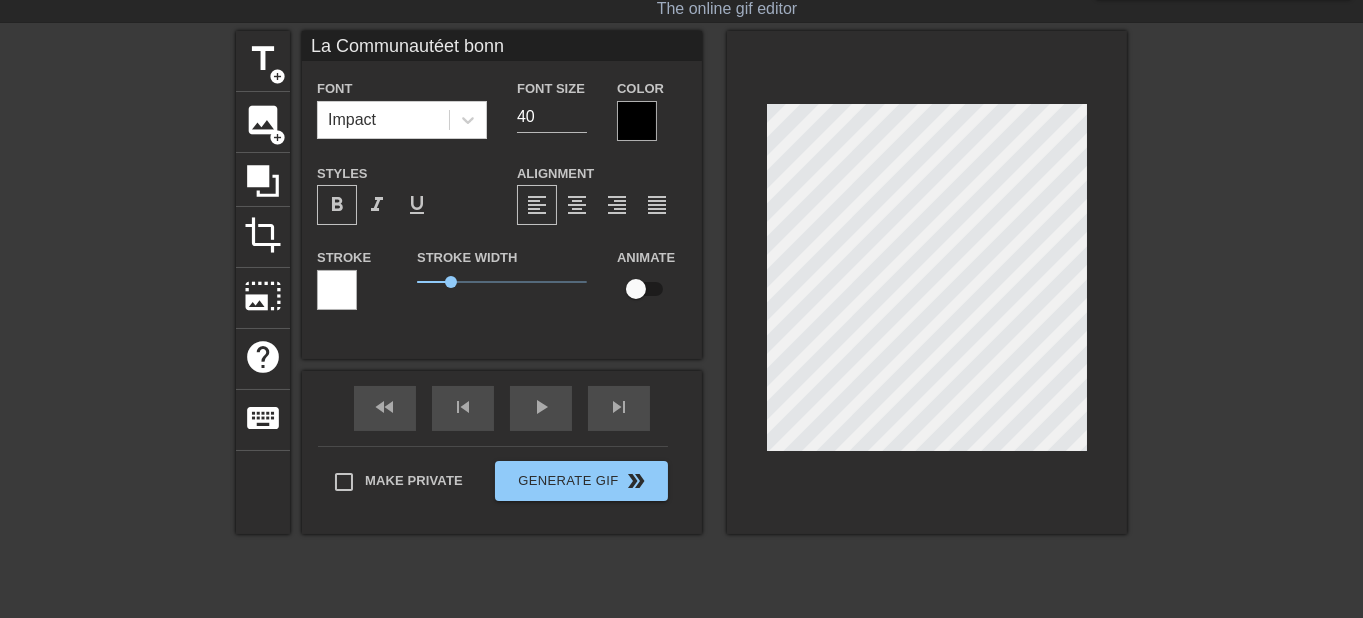 type on "La Communautéet bonne" 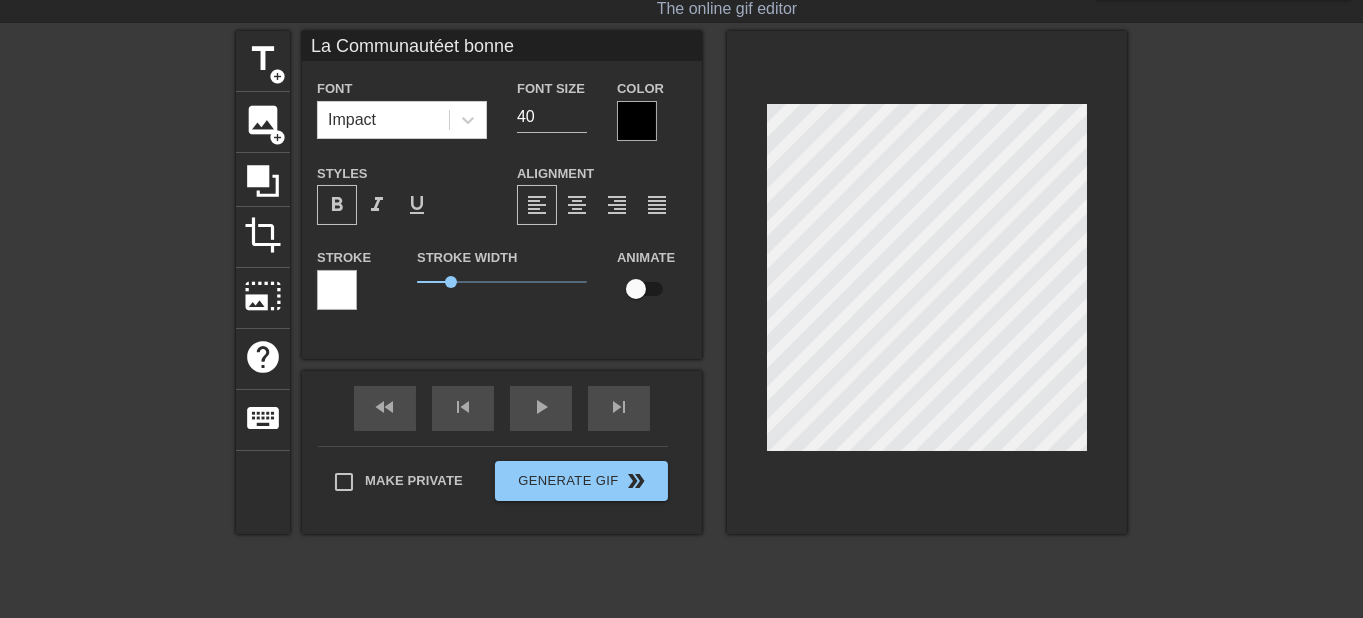 type on "La Communautéet bonne" 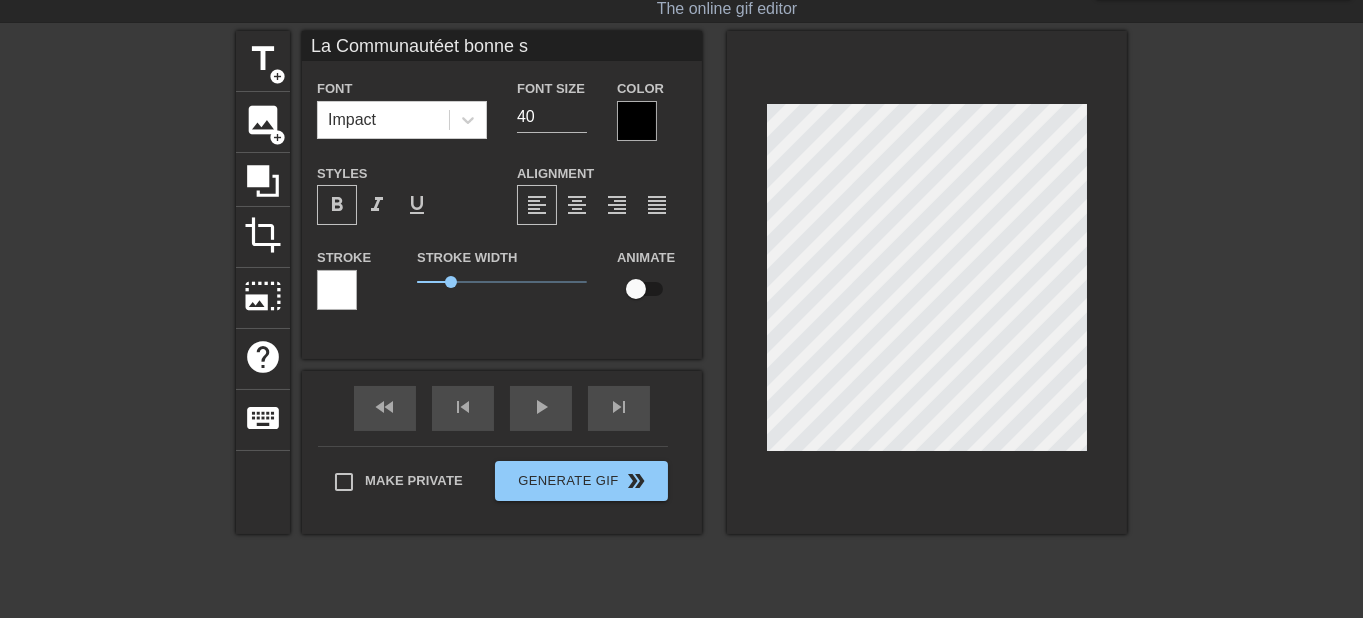 type on "La Communautéet bonne se" 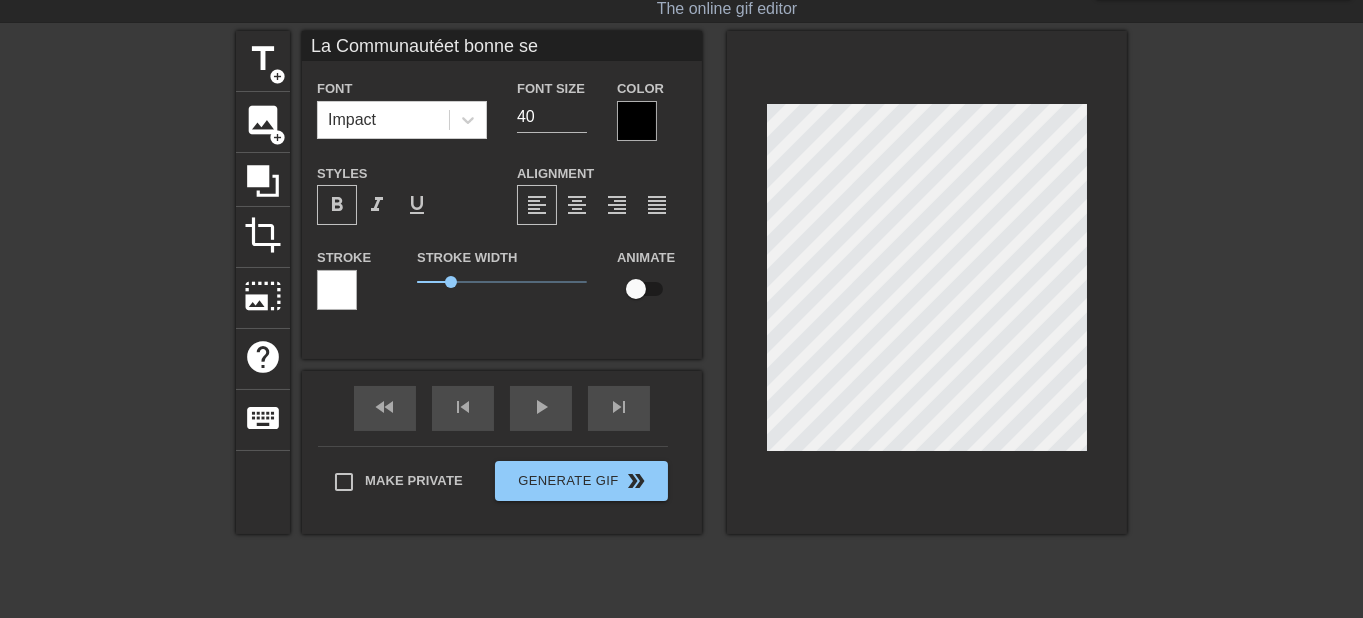 type on "La Communauté
et bonne sem" 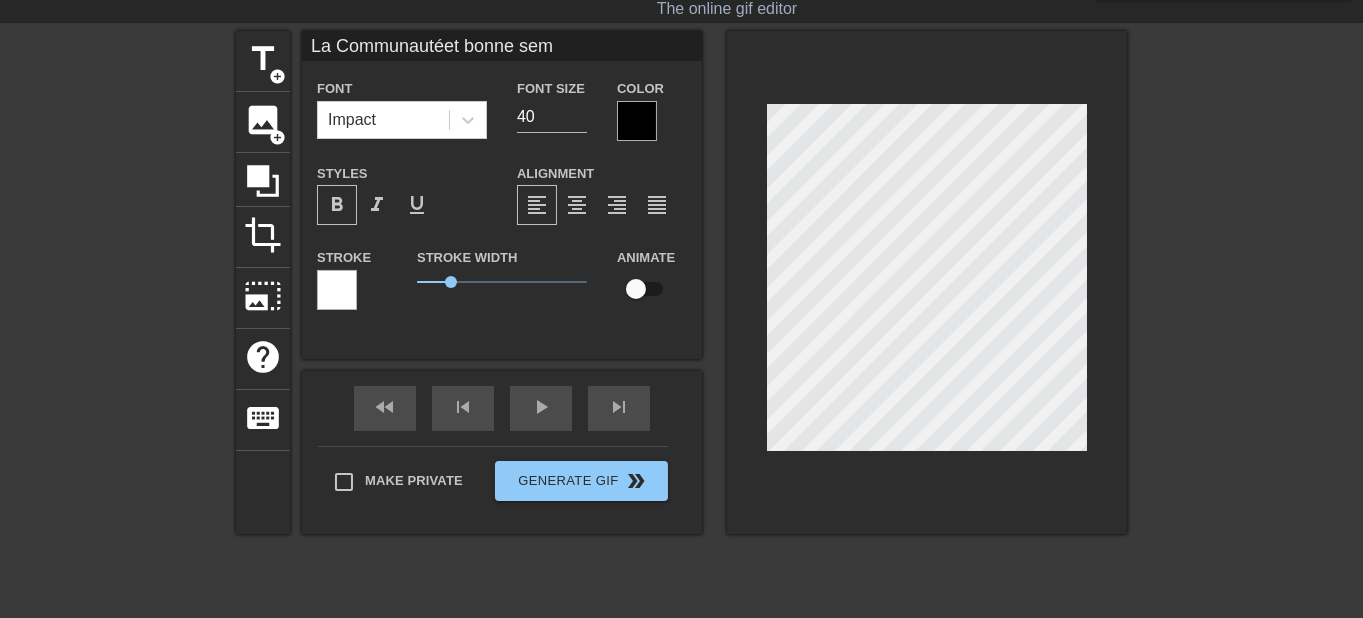 type on "La Communautéet bonne sema" 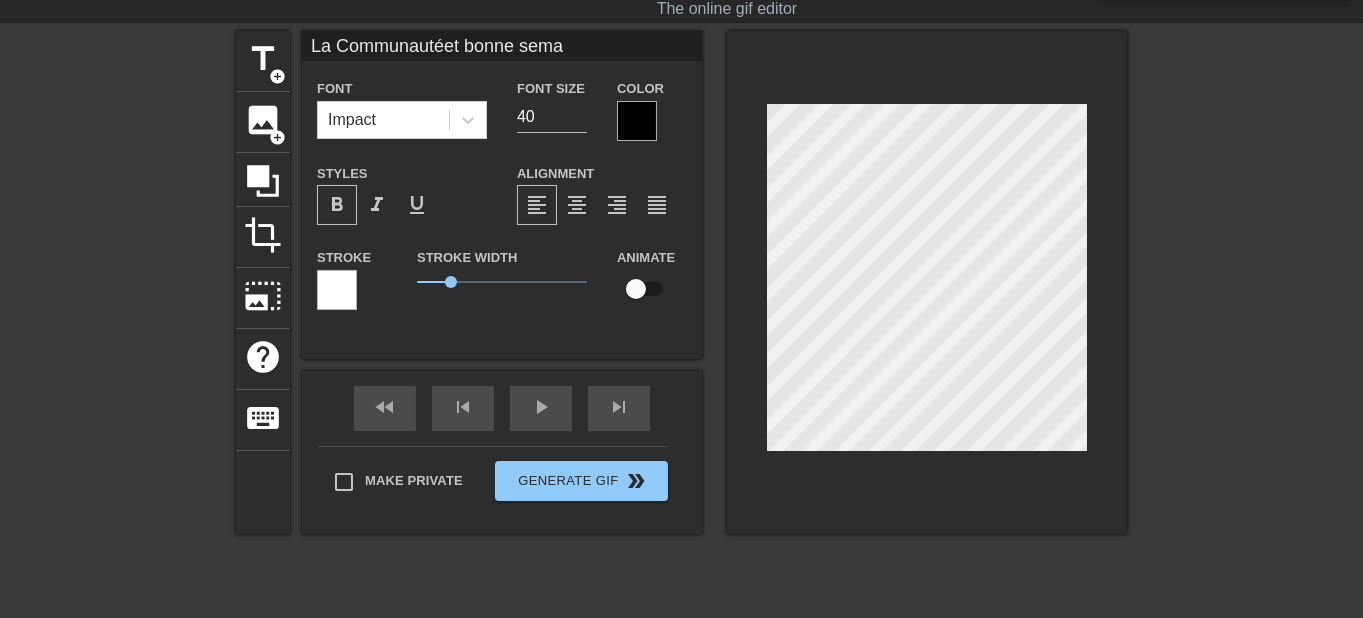 scroll, scrollTop: 1, scrollLeft: 5, axis: both 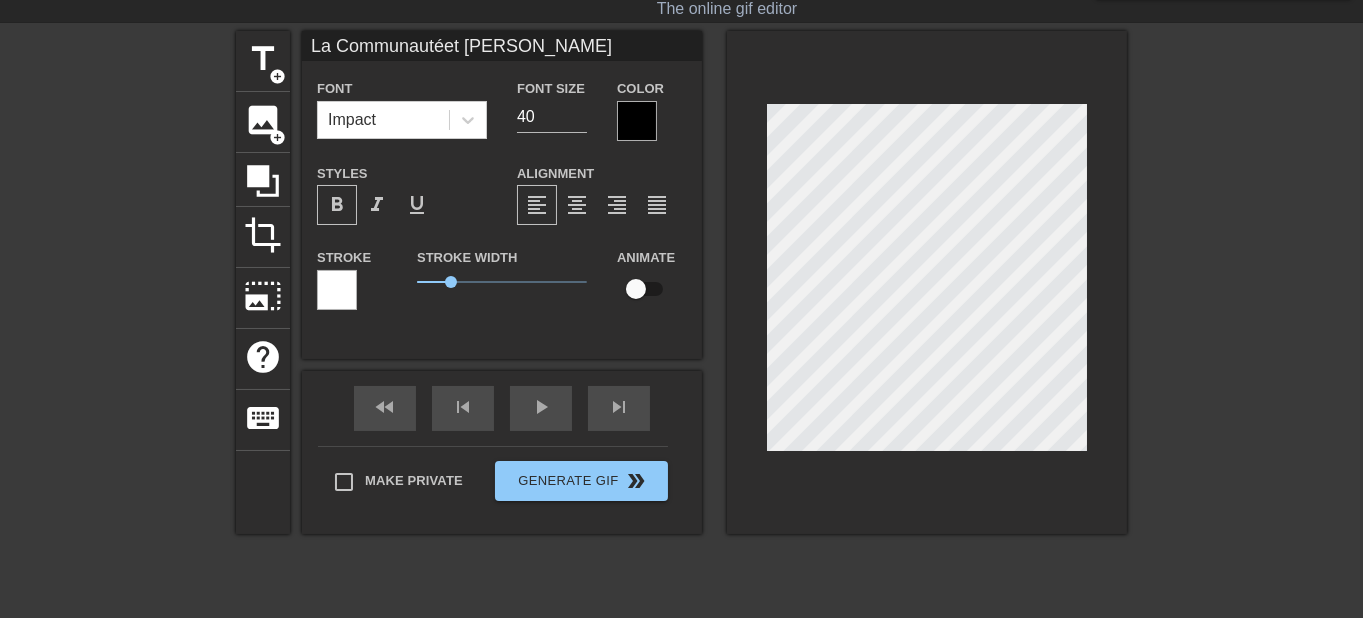type on "La Communautéet bonne sema" 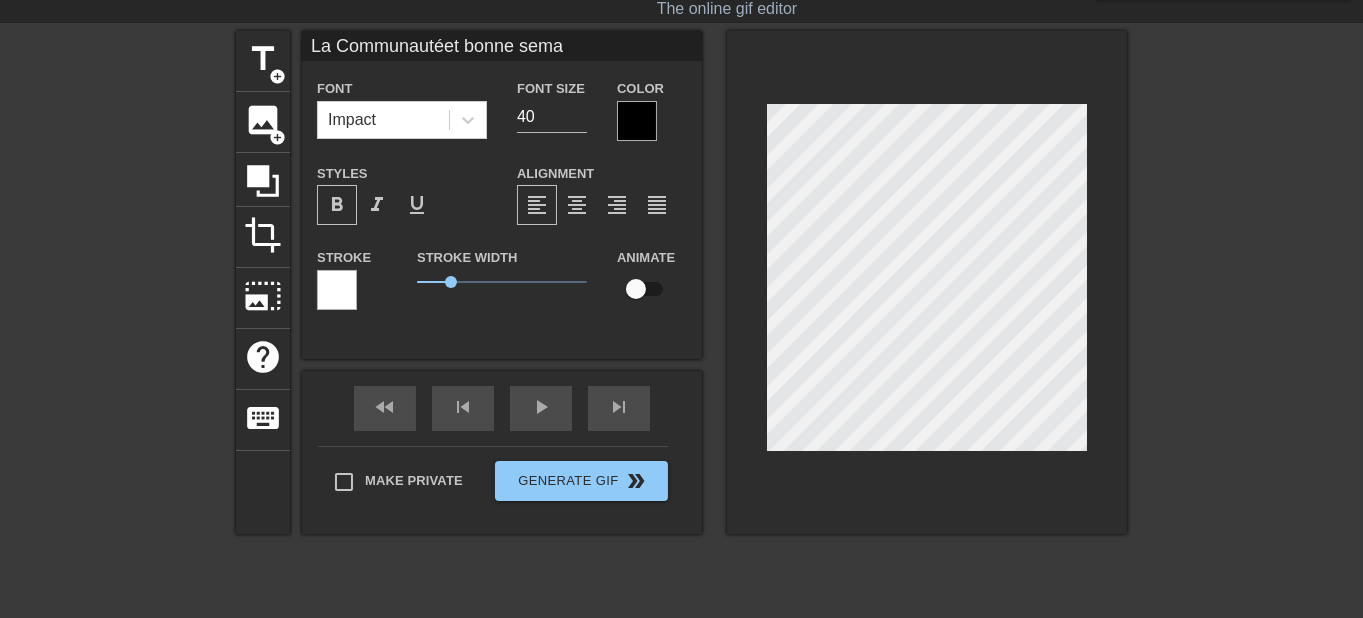 type on "La Communautéet bonne semai" 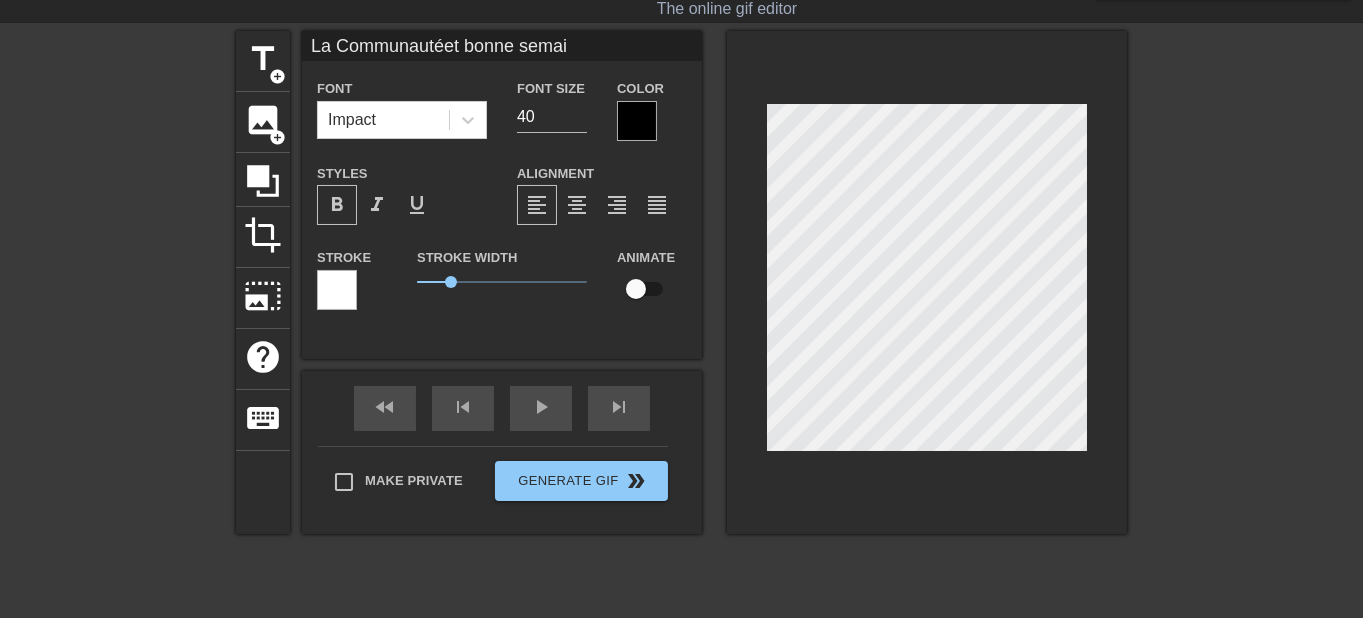 type on "La Communautéet bonne semain" 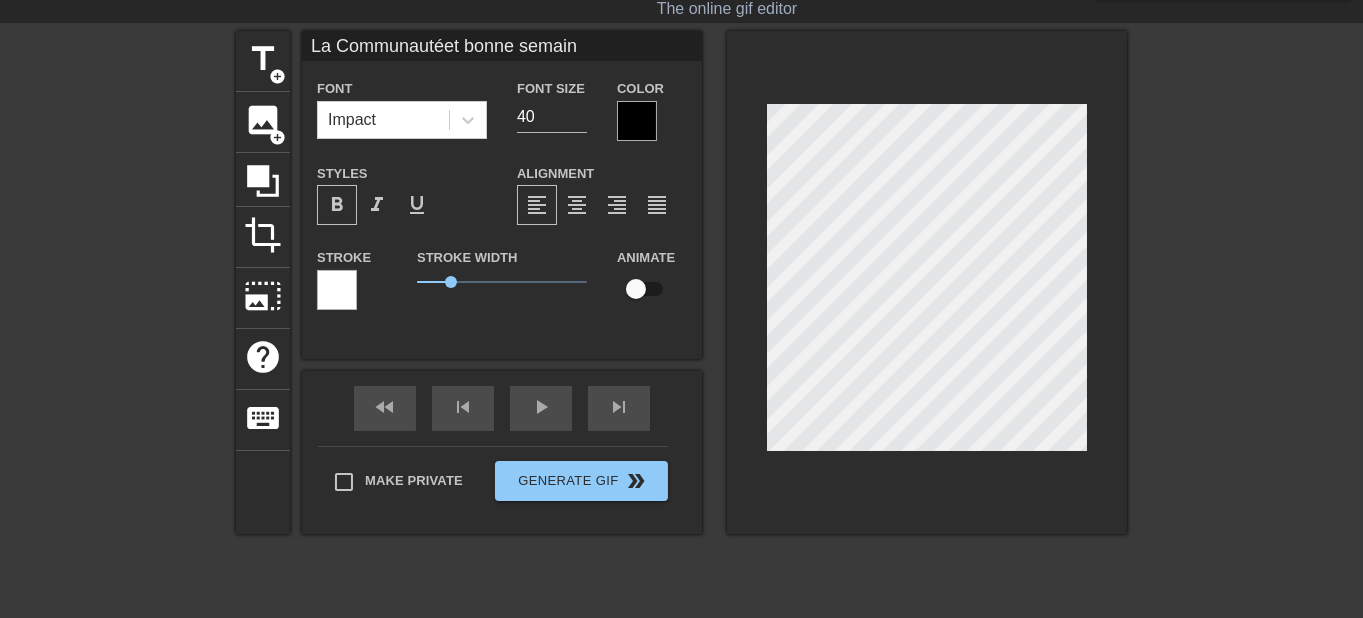 type on "La Communautéet bonne semai" 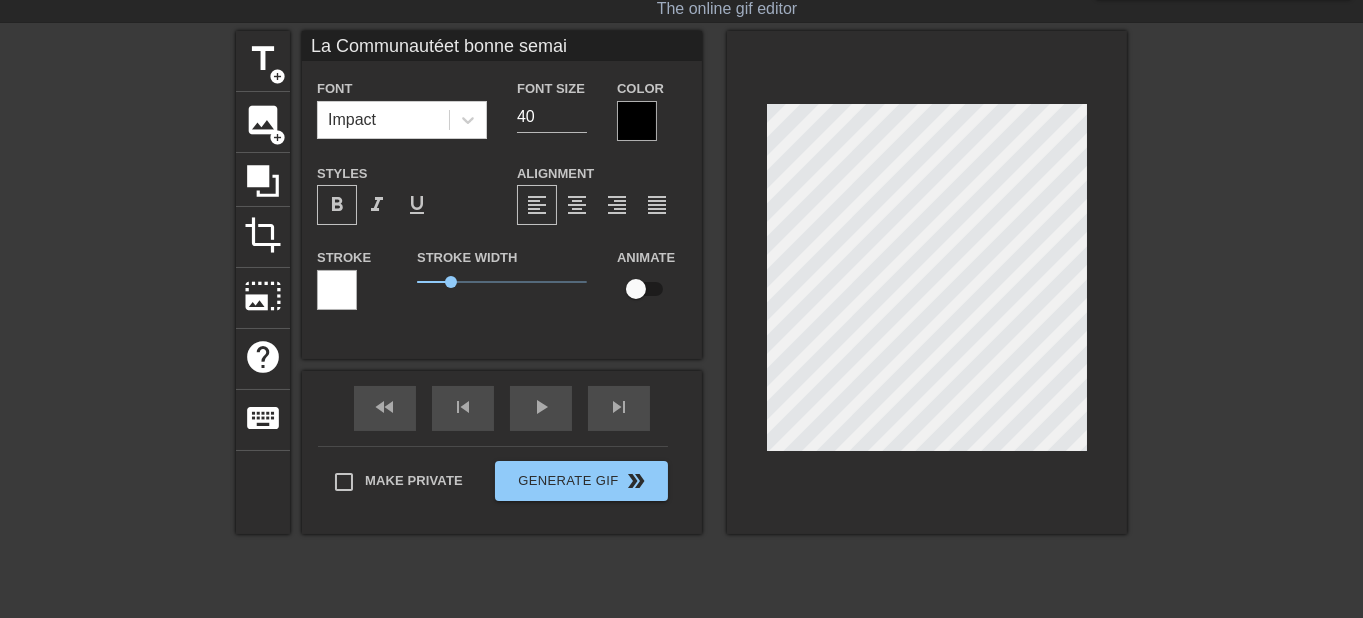 type on "La Communautéet bonne sema" 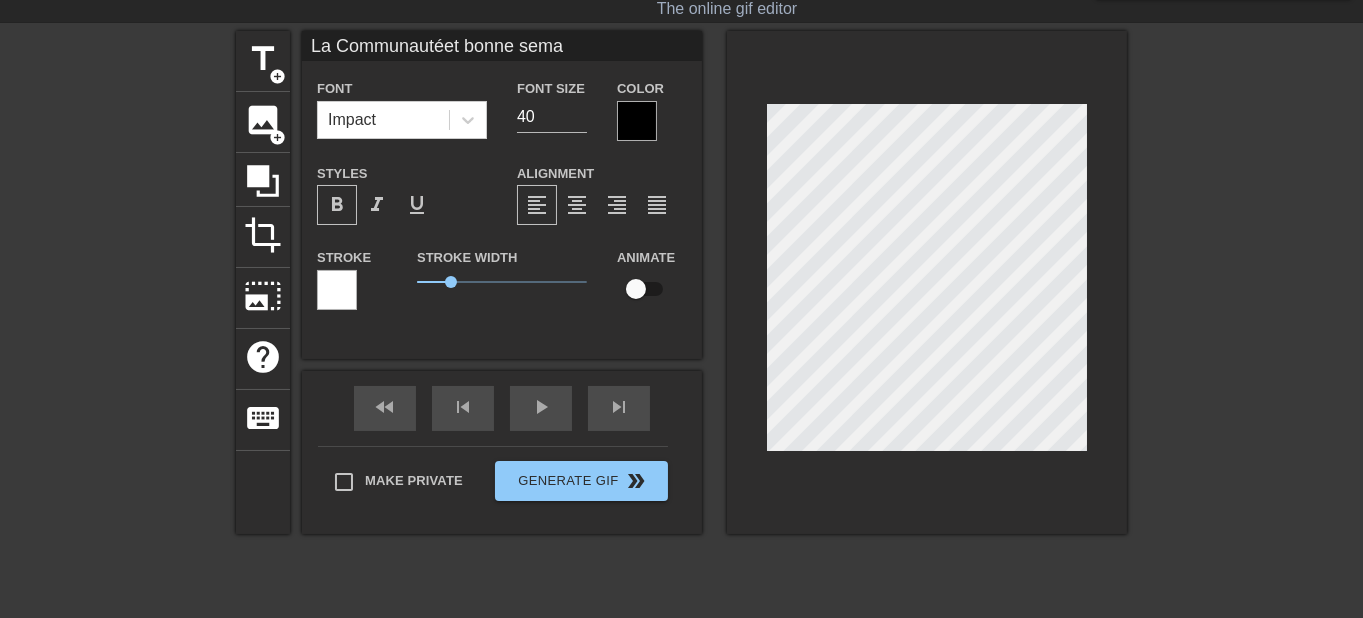 type on "La Communautéet bonne sem" 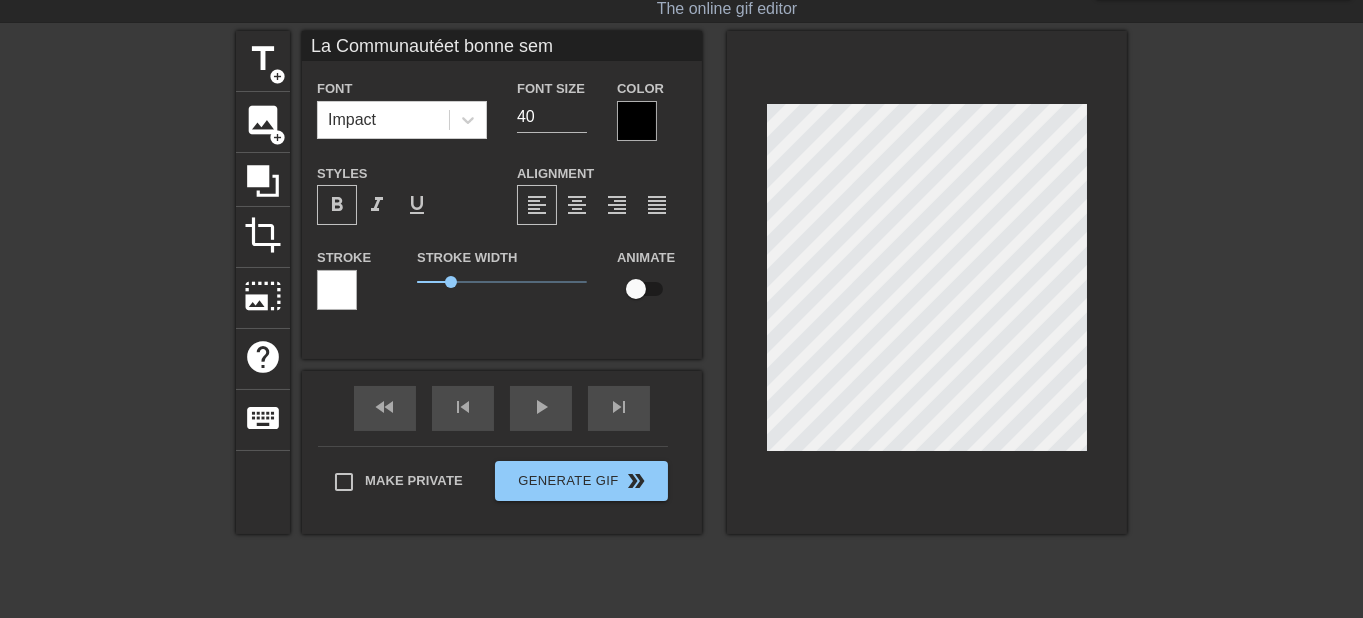type on "La Communautéet bonne se" 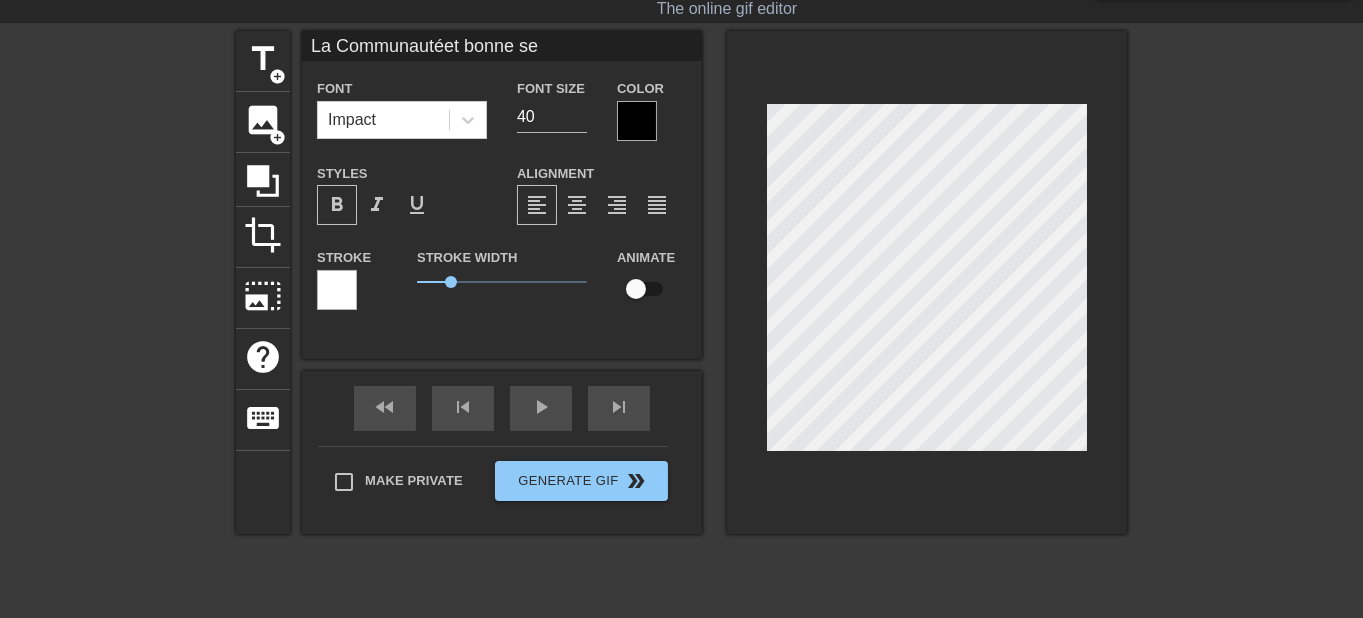 type on "La Communautéet bonne s" 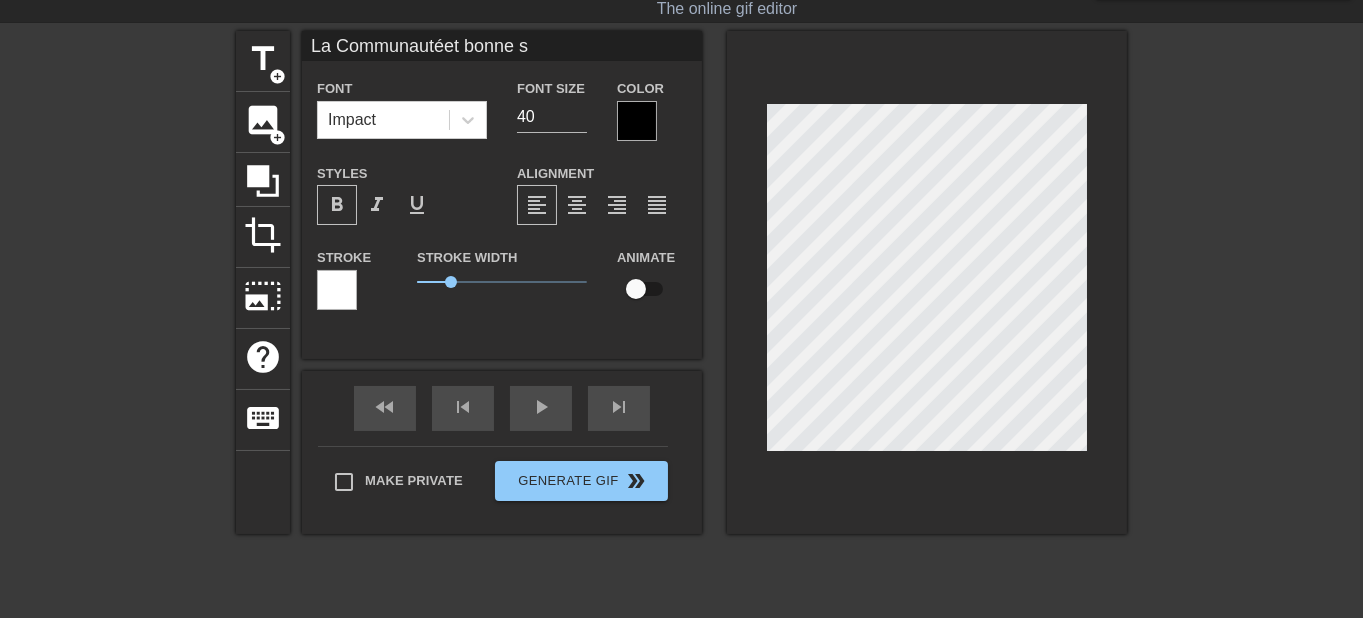 type on "La Communautéet bonne" 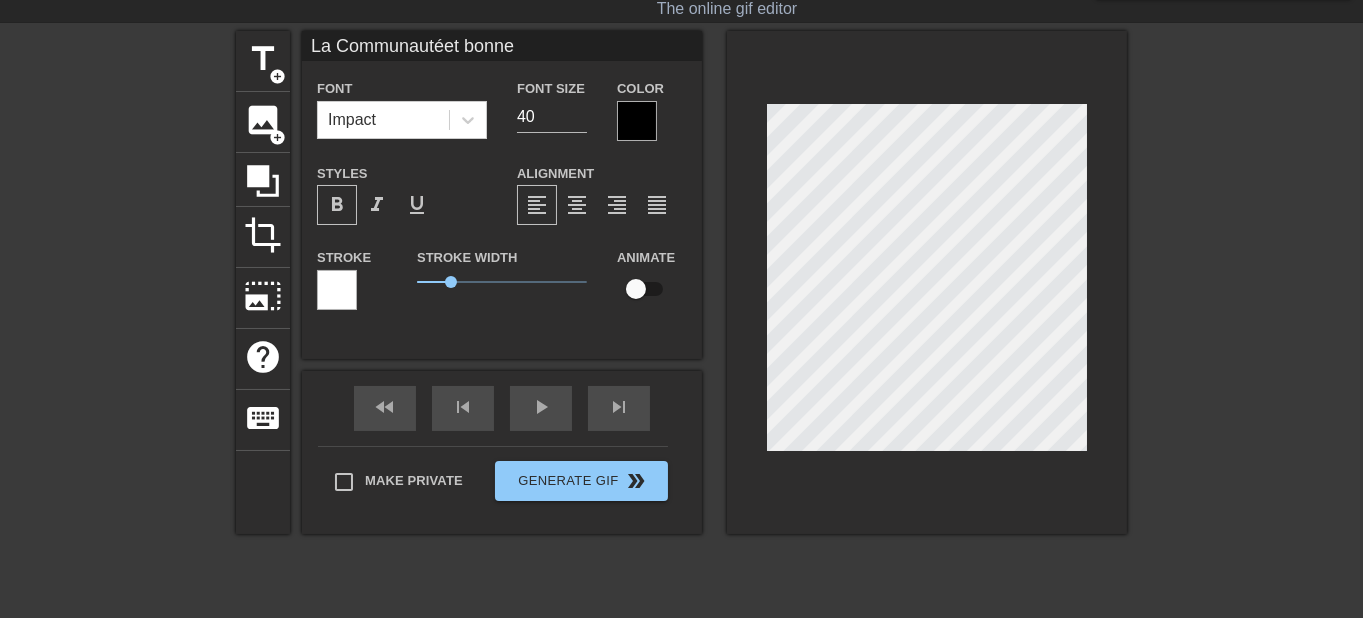 type on "La Communautéet bonne" 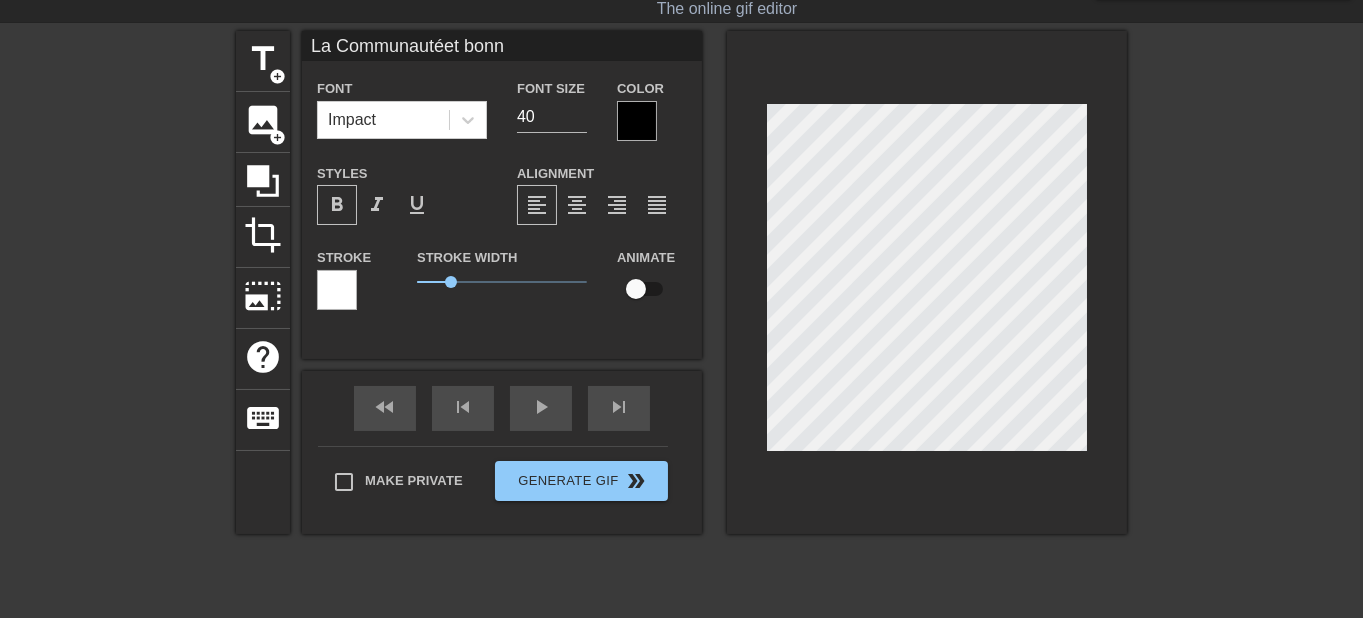 type on "La Communautéet bon" 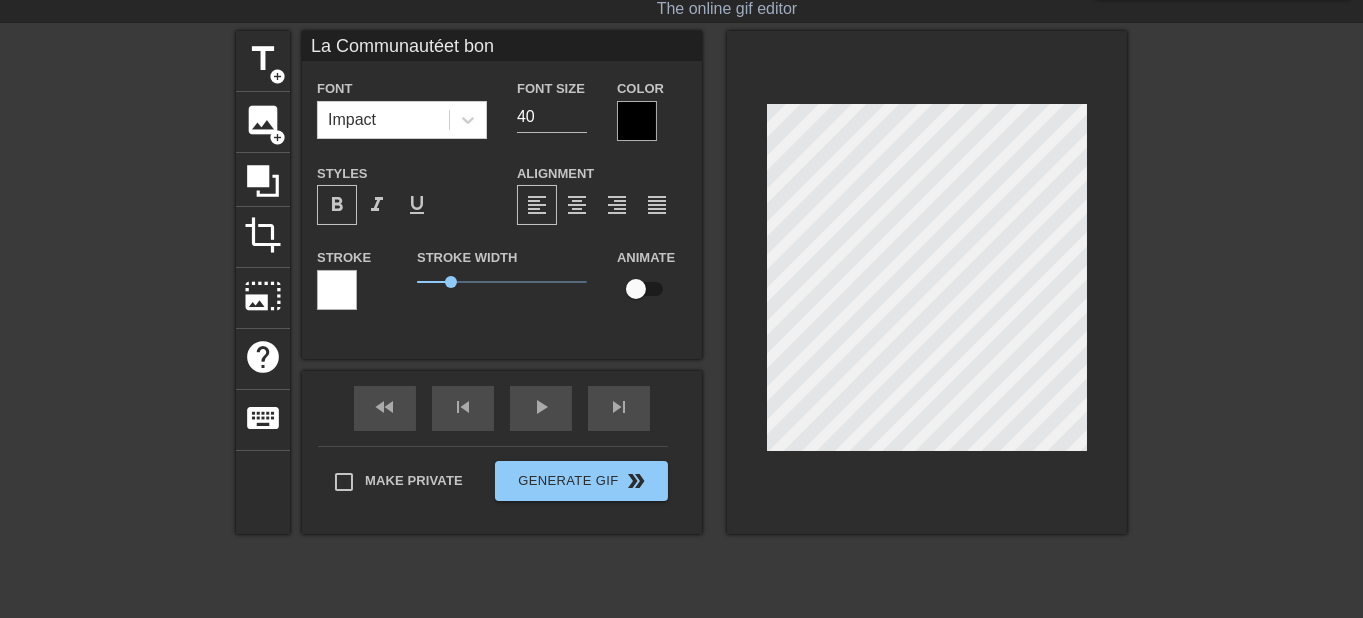 type on "La Communautéet bo" 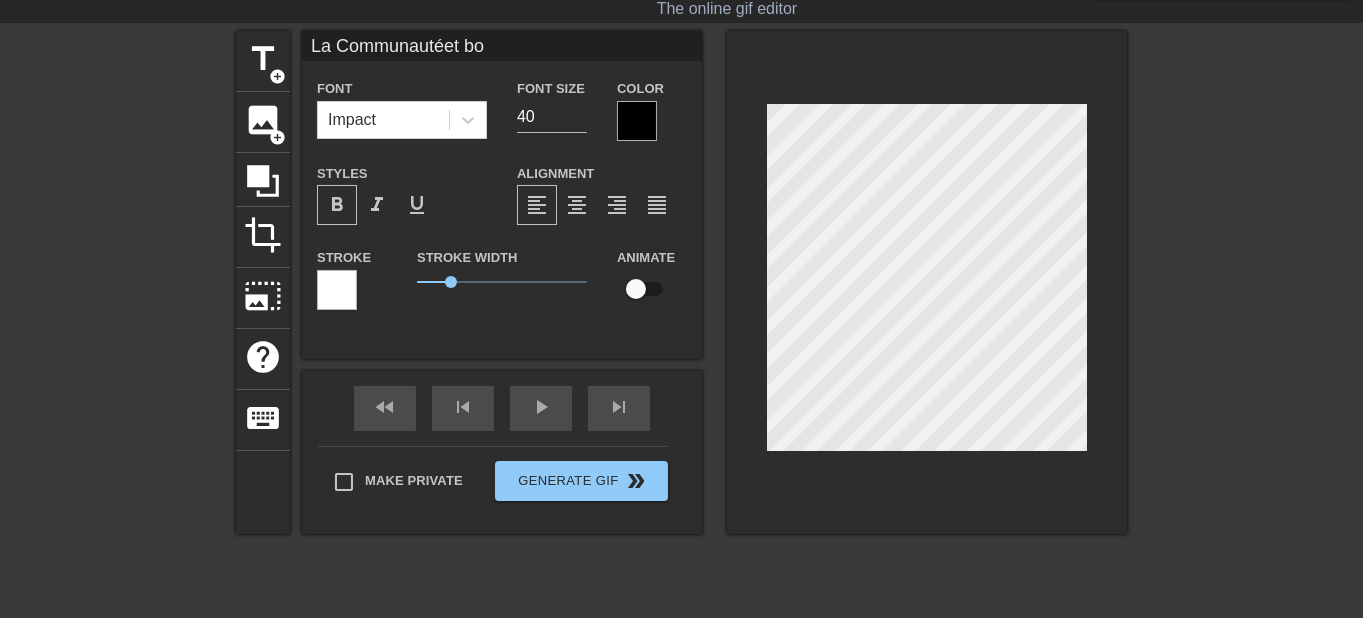 type on "La Communautéet b" 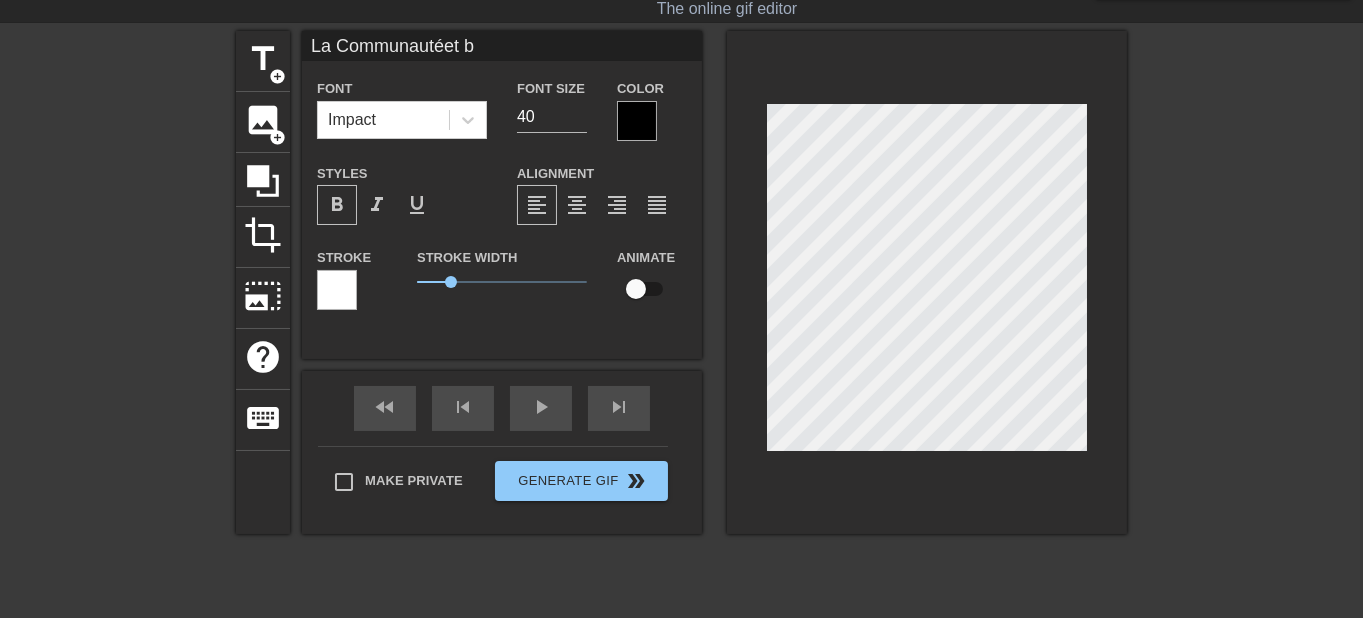 type on "La Communautéet" 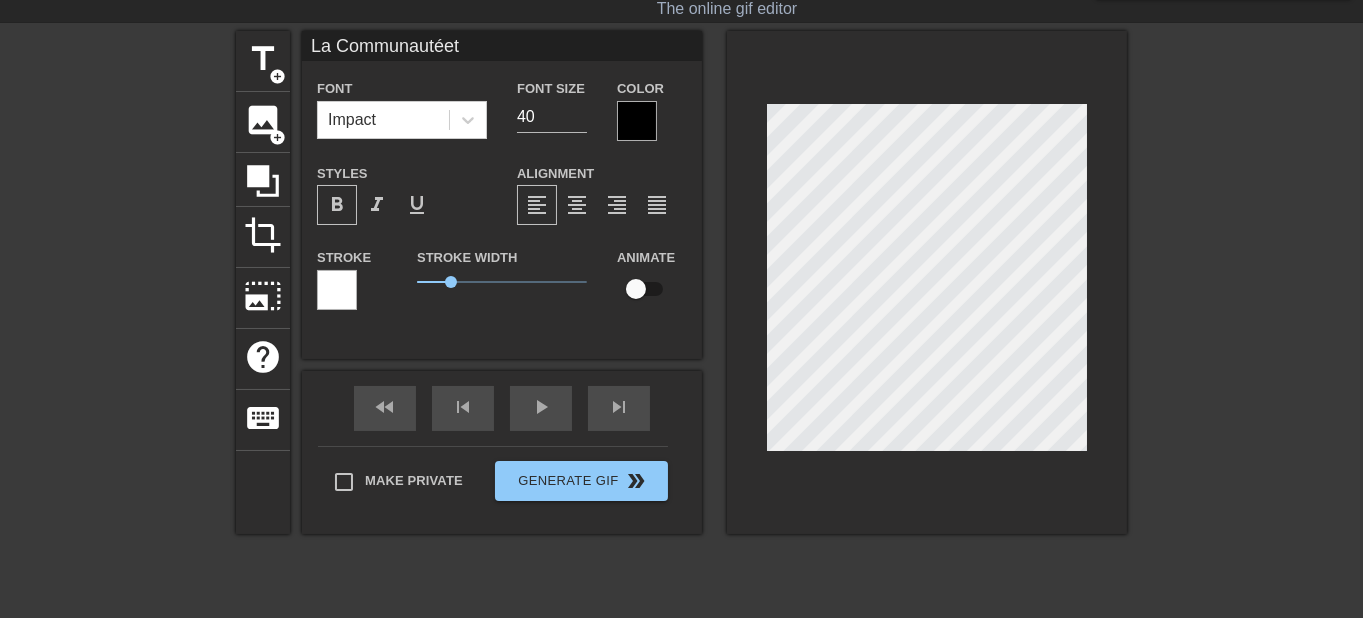 type on "La Communautéet" 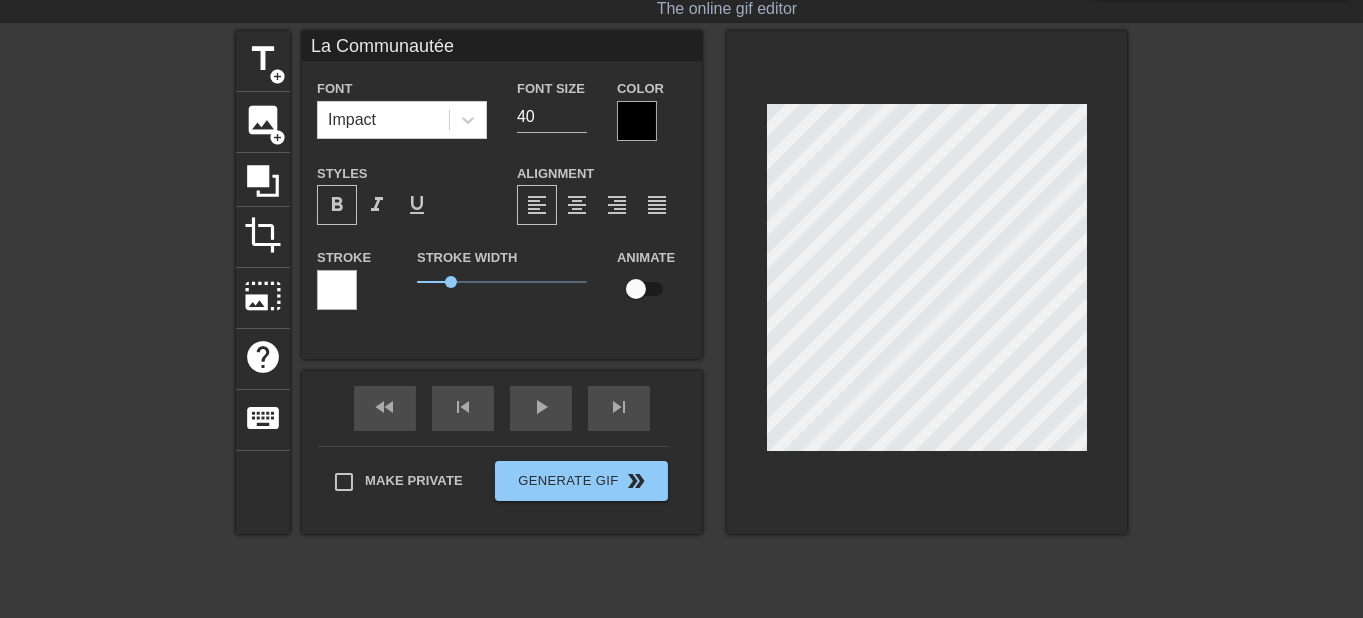 type on "La Communauté" 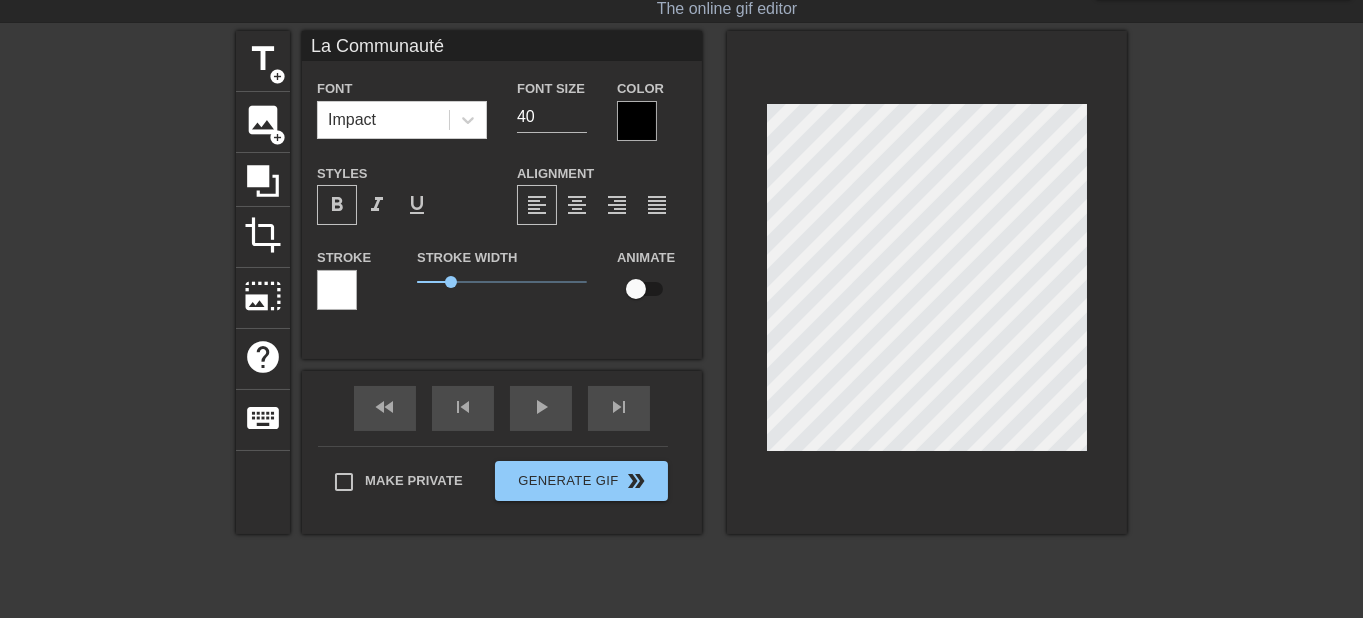 type on "La Communauté" 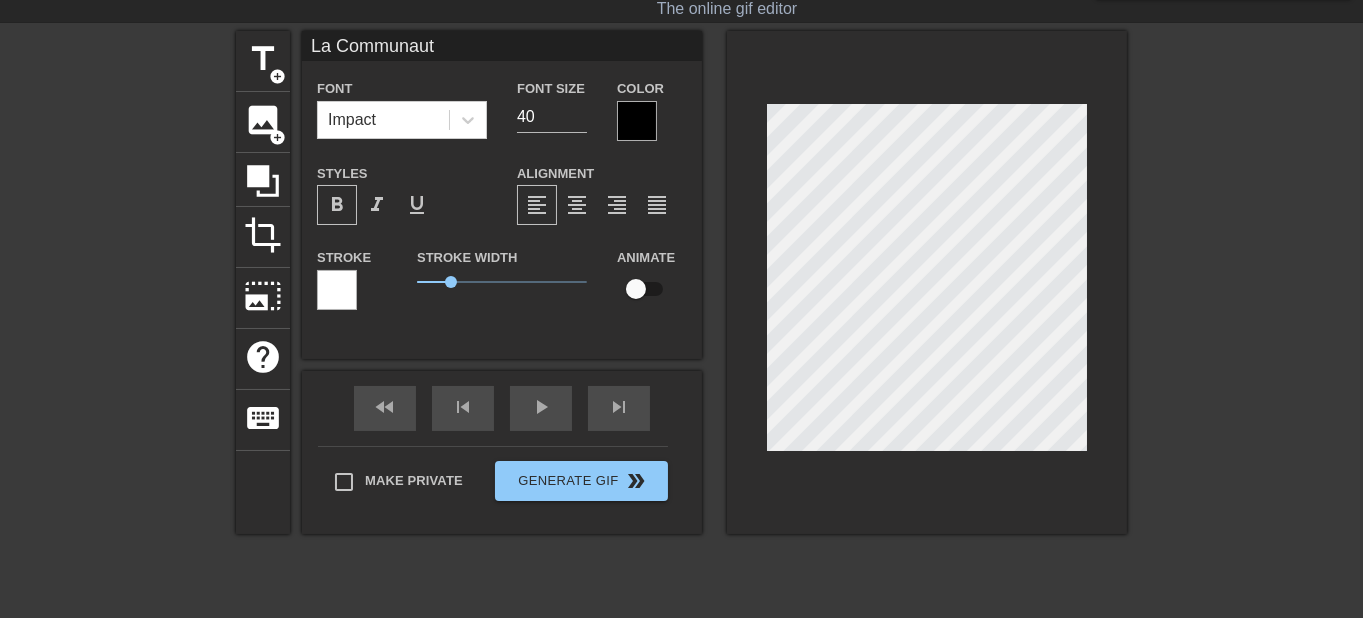 type on "La Communau" 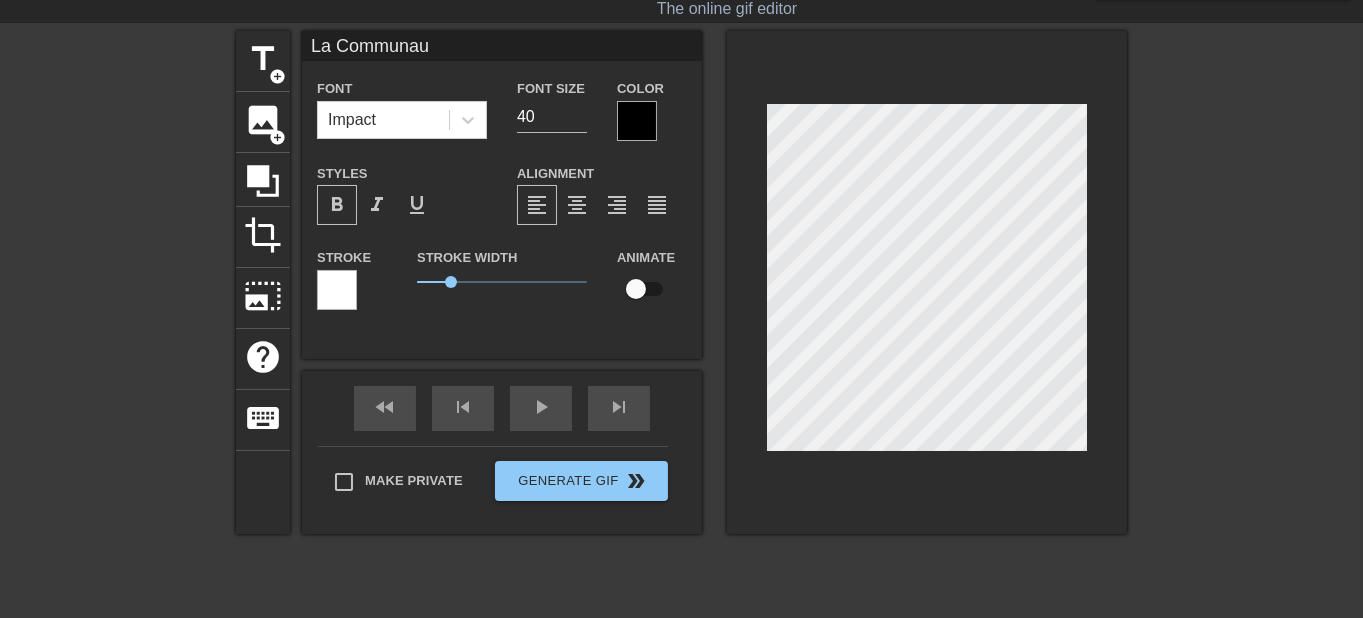 scroll, scrollTop: 1, scrollLeft: 4, axis: both 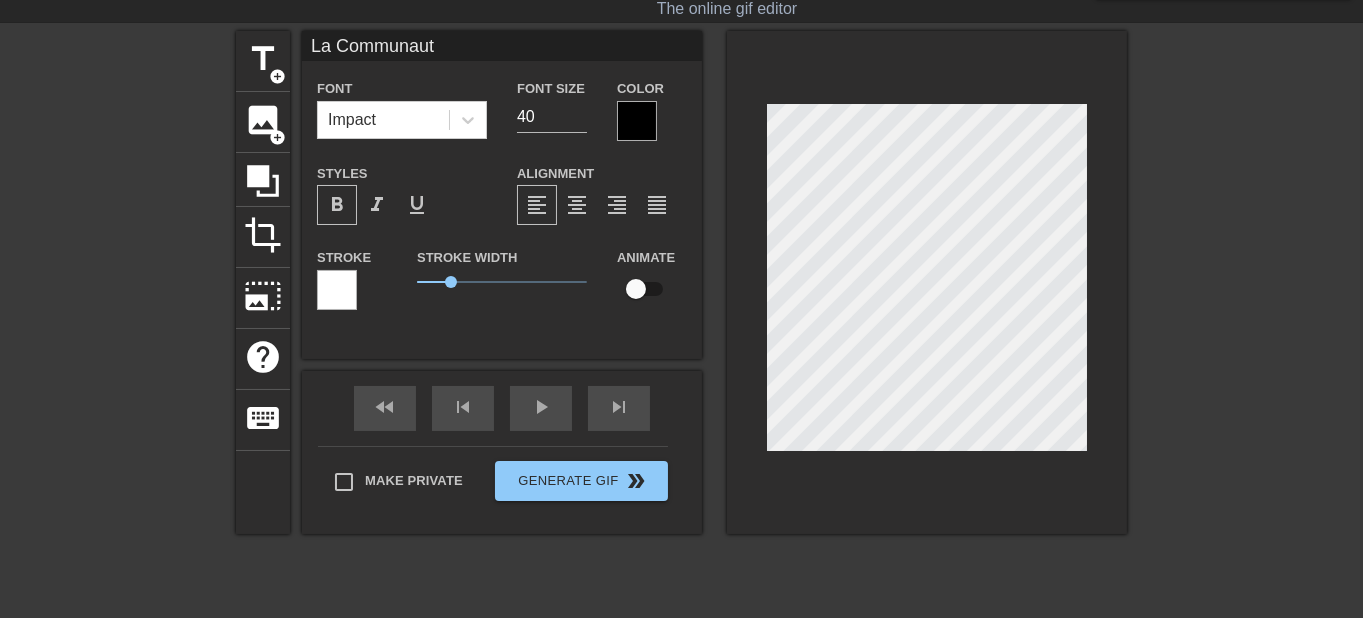 type on "La Communauté" 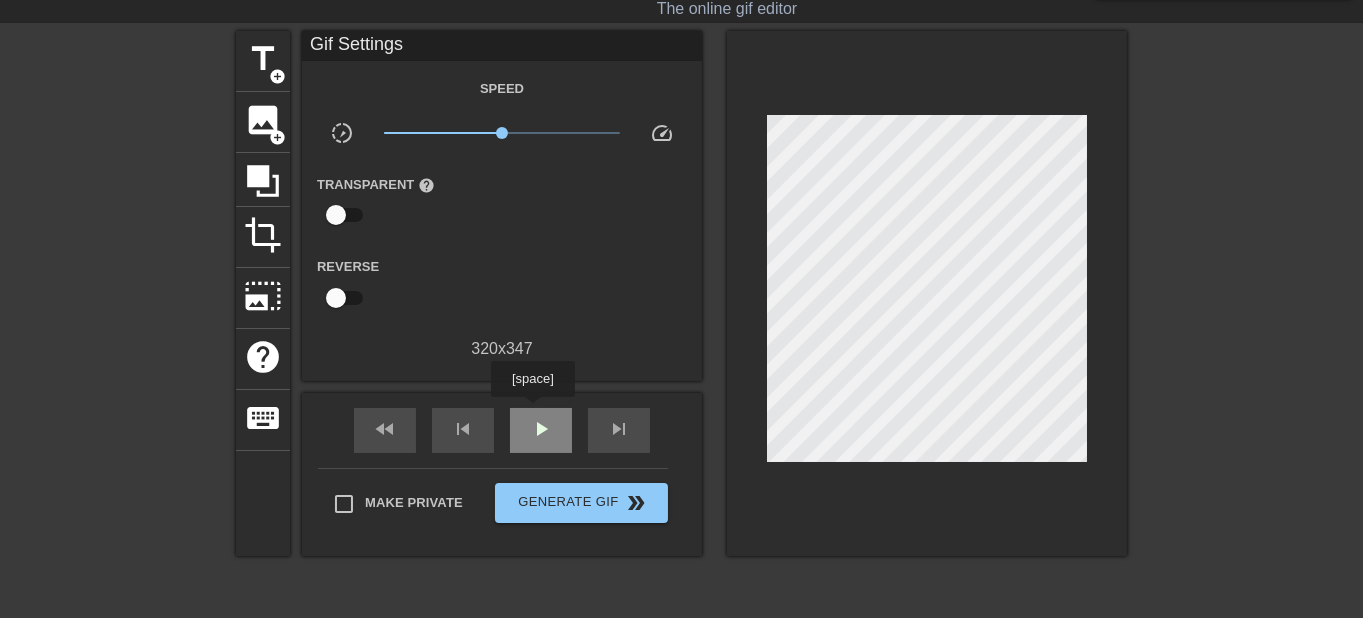 click on "play_arrow" at bounding box center (541, 430) 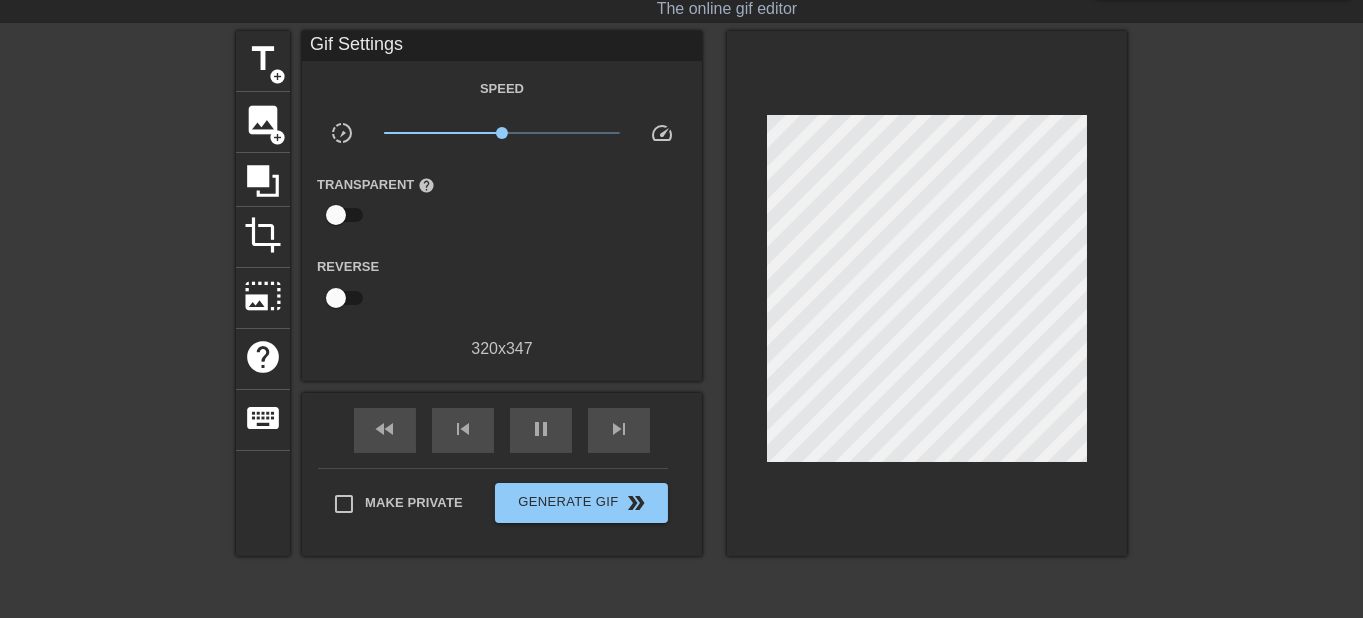 scroll, scrollTop: 106, scrollLeft: 0, axis: vertical 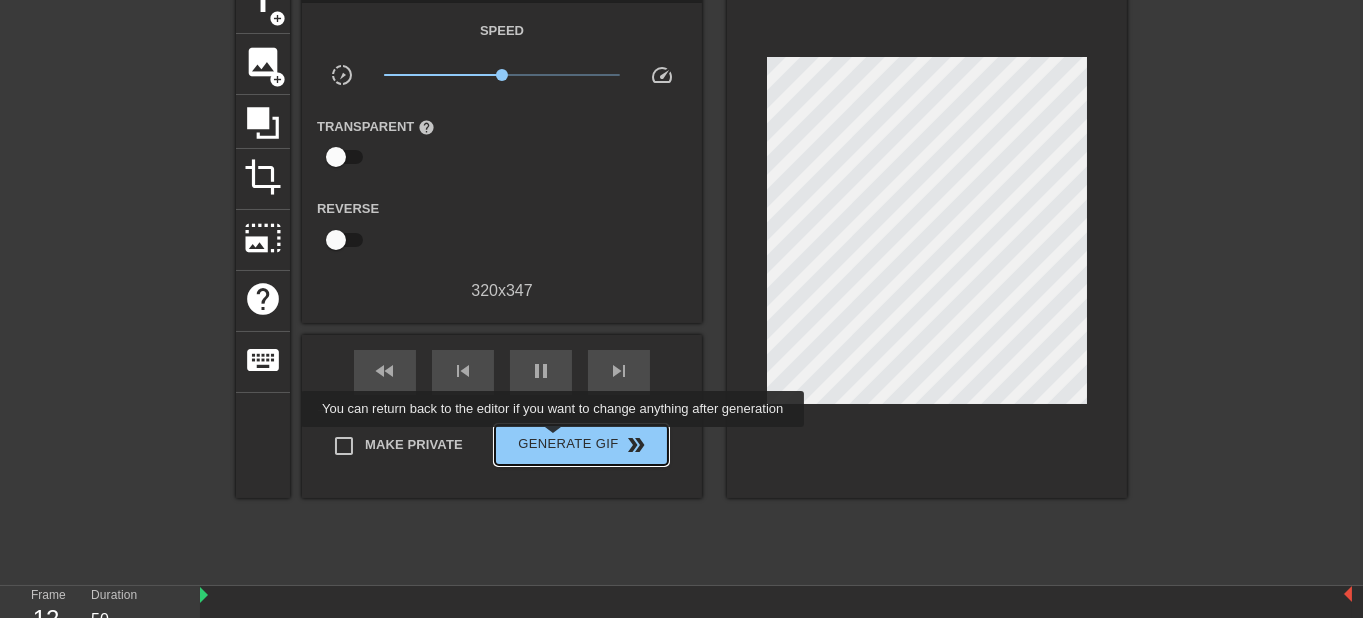 click on "Generate Gif double_arrow" at bounding box center [581, 445] 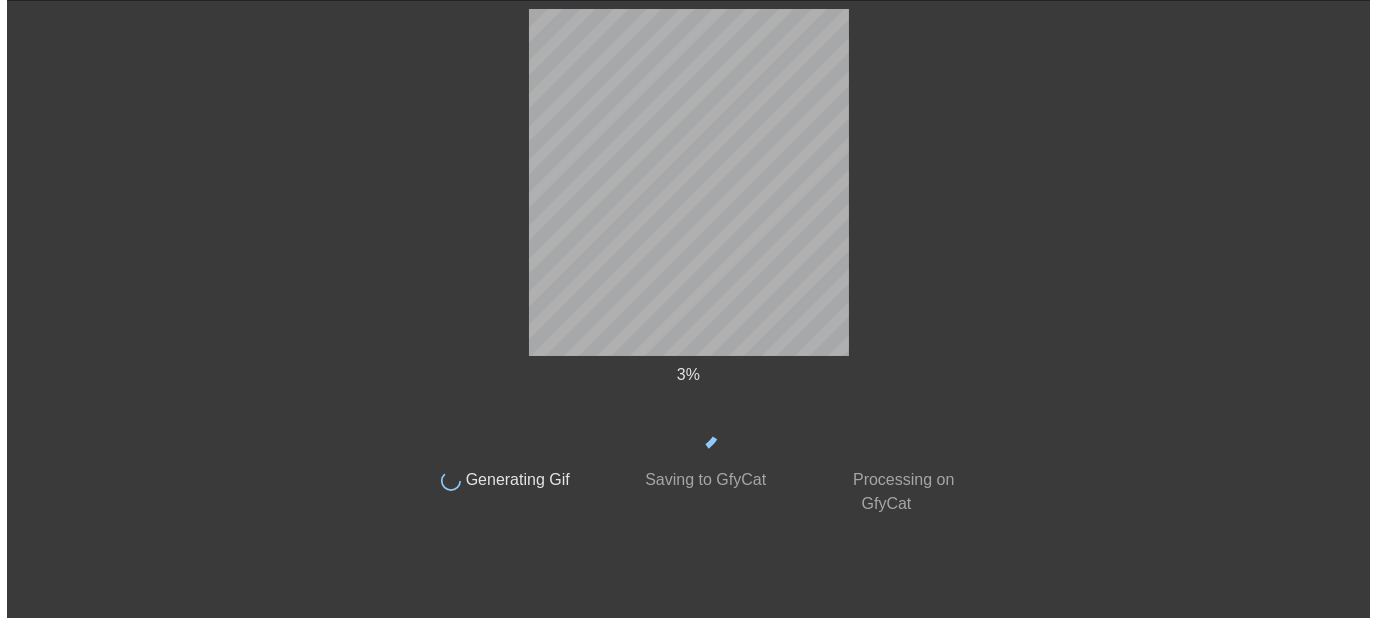 scroll, scrollTop: 0, scrollLeft: 0, axis: both 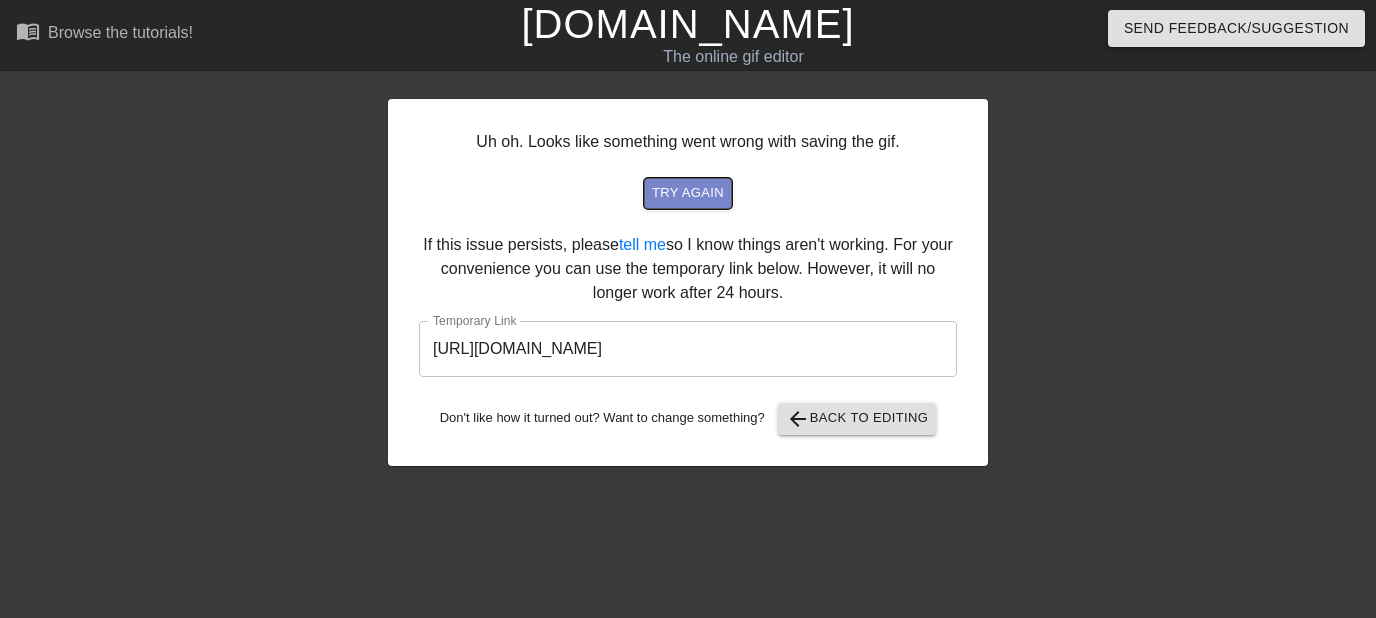 click on "try again" at bounding box center [688, 193] 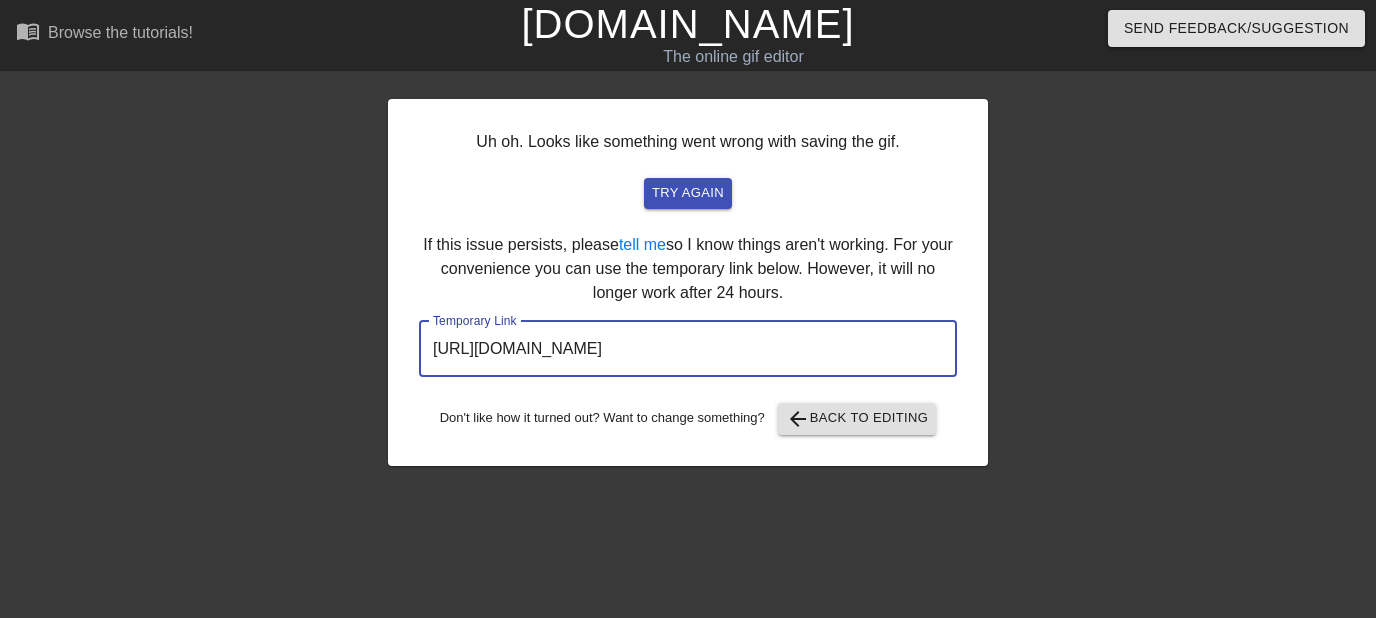 drag, startPoint x: 856, startPoint y: 346, endPoint x: 414, endPoint y: 337, distance: 442.0916 